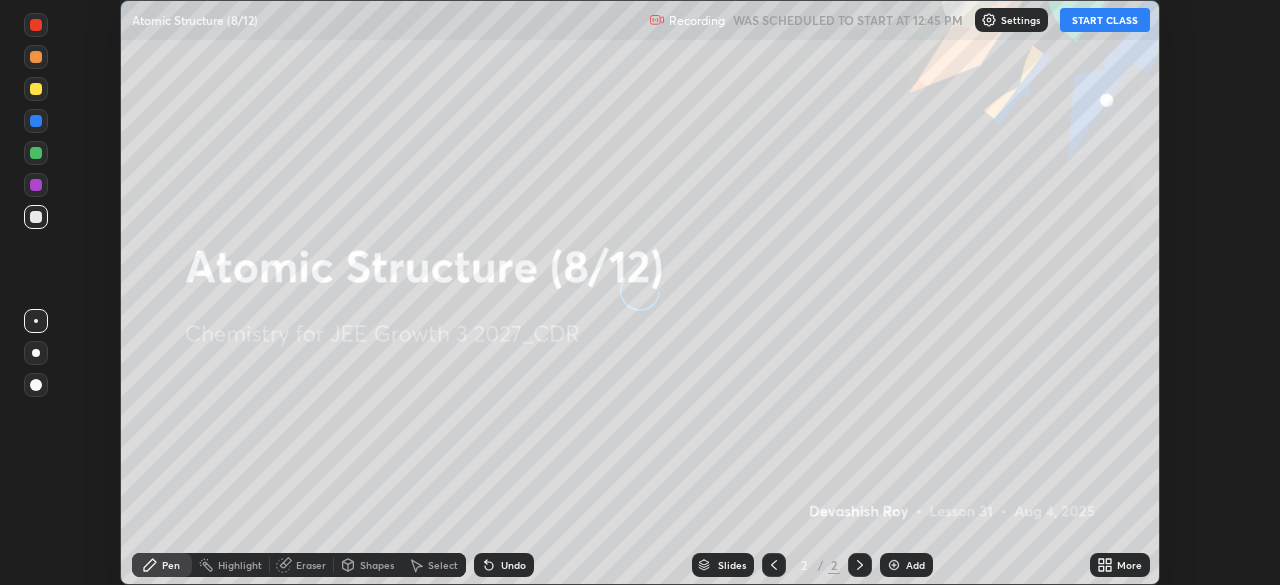 scroll, scrollTop: 0, scrollLeft: 0, axis: both 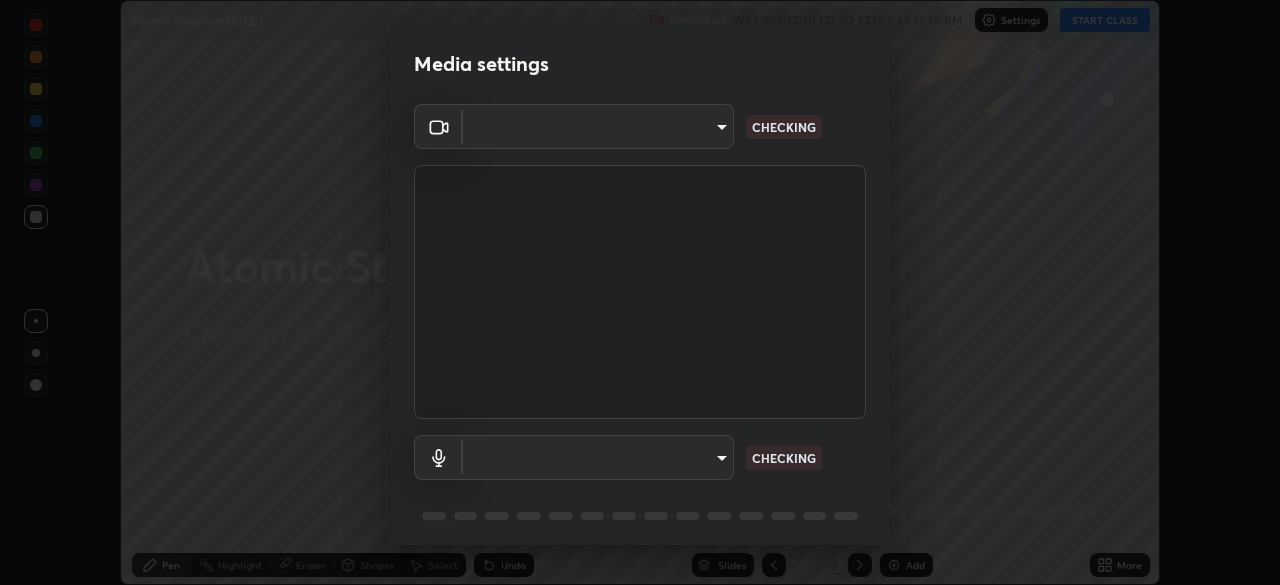 type on "f3b36d8e6b847bc4dc8e134a237a5286748d309019593d01601e8cbe71cd7a6c" 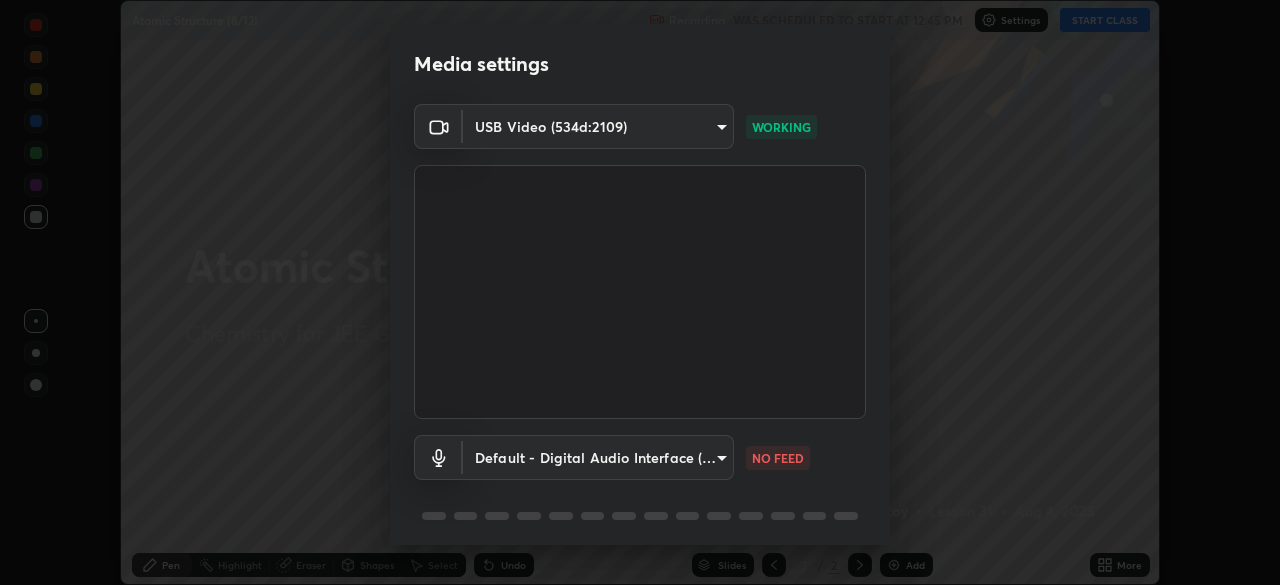 click on "Erase all Atomic Structure (8/12) Recording WAS SCHEDULED TO START AT  12:45 PM Settings START CLASS Setting up your live class Atomic Structure (8/12) • L31 of Chemistry for JEE Growth 3 2027_CDR [FIRST] [LAST] Pen Highlight Eraser Shapes Select Undo Slides 2 / 2 Add More No doubts shared Encourage your learners to ask a doubt for better clarity Report an issue Reason for reporting Buffering Chat not working Audio - Video sync issue Educator video quality low ​ Attach an image Report Media settings USB Video (534d:2109) f3b36d8e6b847bc4dc8e134a237a5286748d309019593d01601e8cbe71cd7a6c WORKING Default - Digital Audio Interface (2- USB Digital Audio) default NO FEED 1 / 5 Next" at bounding box center (640, 292) 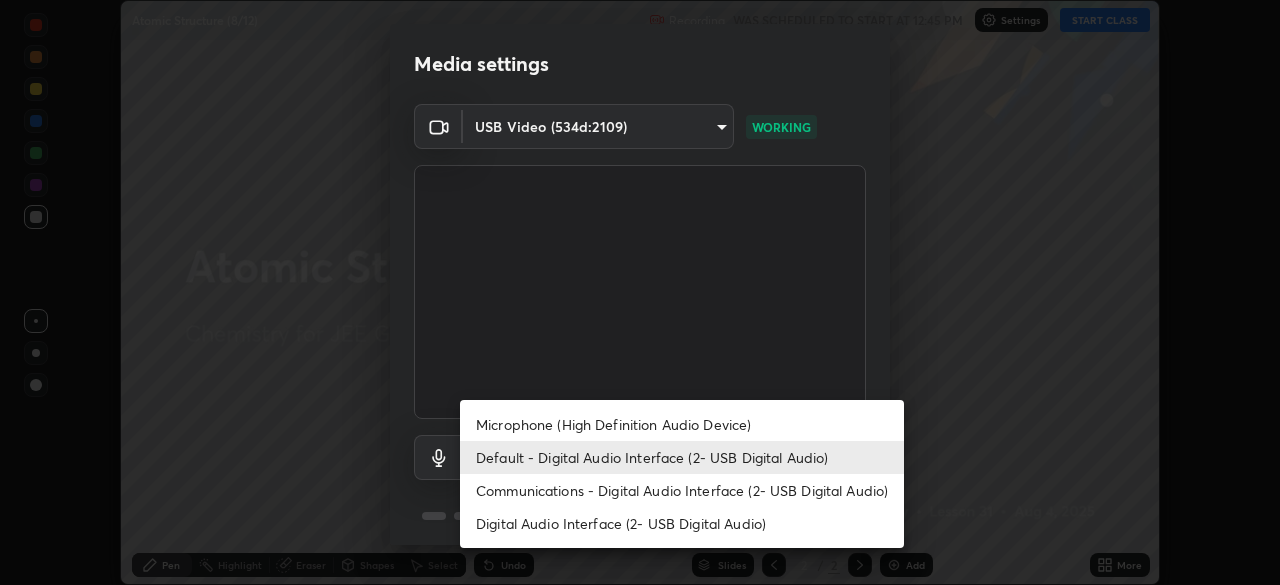 click on "Default - Digital Audio Interface (2- USB Digital Audio)" at bounding box center [682, 457] 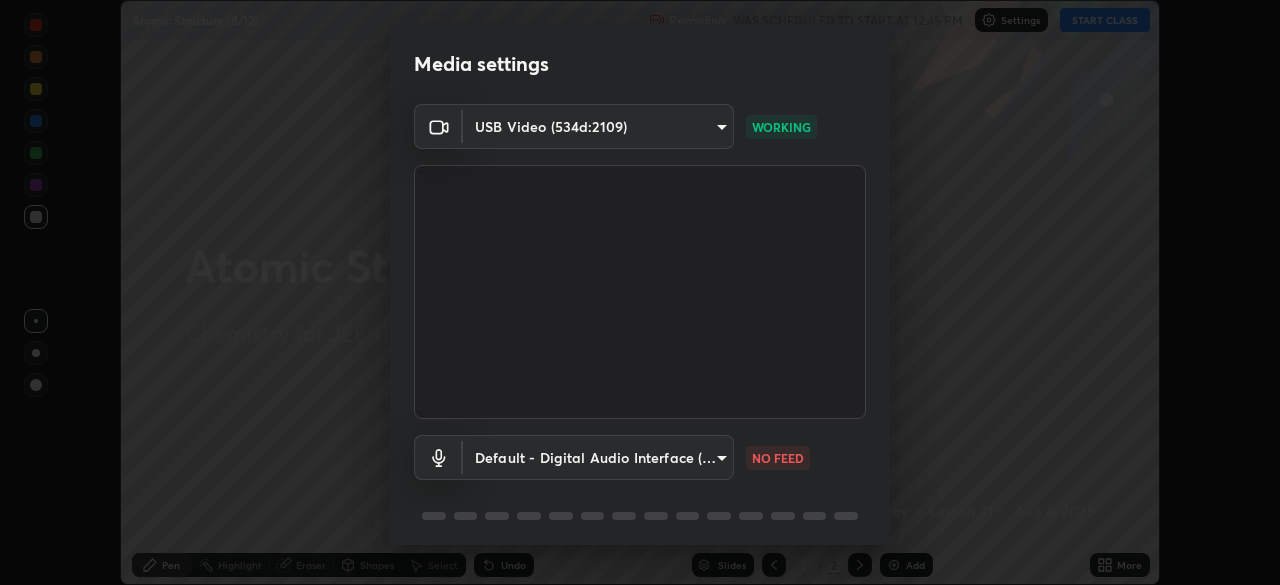 click at bounding box center (640, 292) 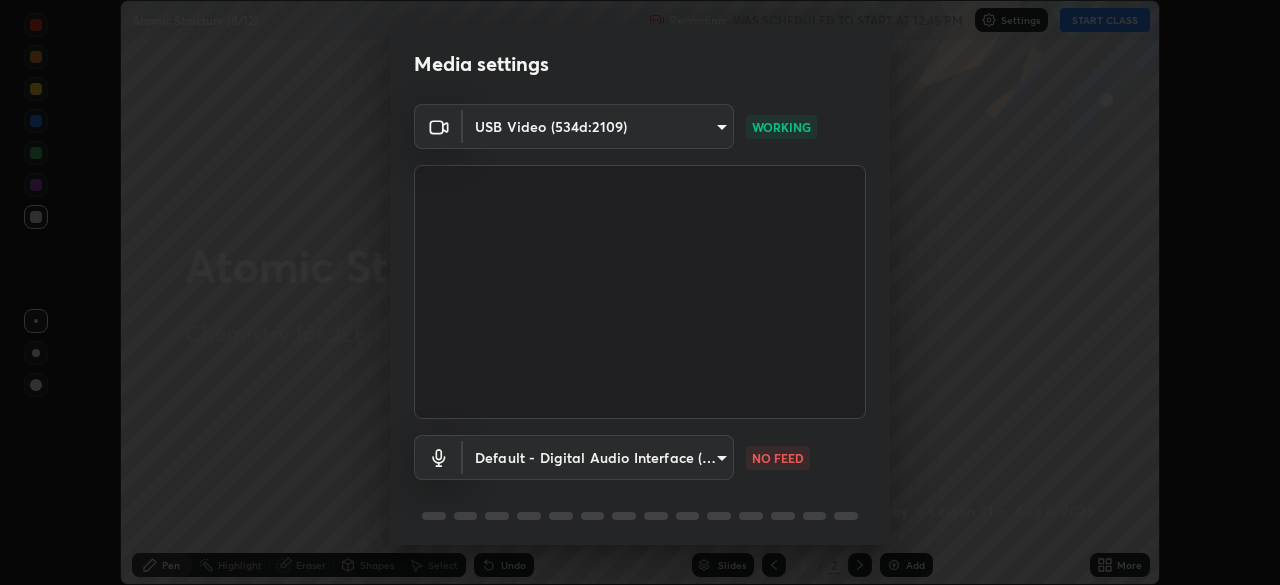 click on "Erase all Atomic Structure (8/12) Recording WAS SCHEDULED TO START AT  12:45 PM Settings START CLASS Setting up your live class Atomic Structure (8/12) • L31 of Chemistry for JEE Growth 3 2027_CDR [FIRST] [LAST] Pen Highlight Eraser Shapes Select Undo Slides 2 / 2 Add More No doubts shared Encourage your learners to ask a doubt for better clarity Report an issue Reason for reporting Buffering Chat not working Audio - Video sync issue Educator video quality low ​ Attach an image Report Media settings USB Video (534d:2109) f3b36d8e6b847bc4dc8e134a237a5286748d309019593d01601e8cbe71cd7a6c WORKING Default - Digital Audio Interface (2- USB Digital Audio) default NO FEED 1 / 5 Next" at bounding box center [640, 292] 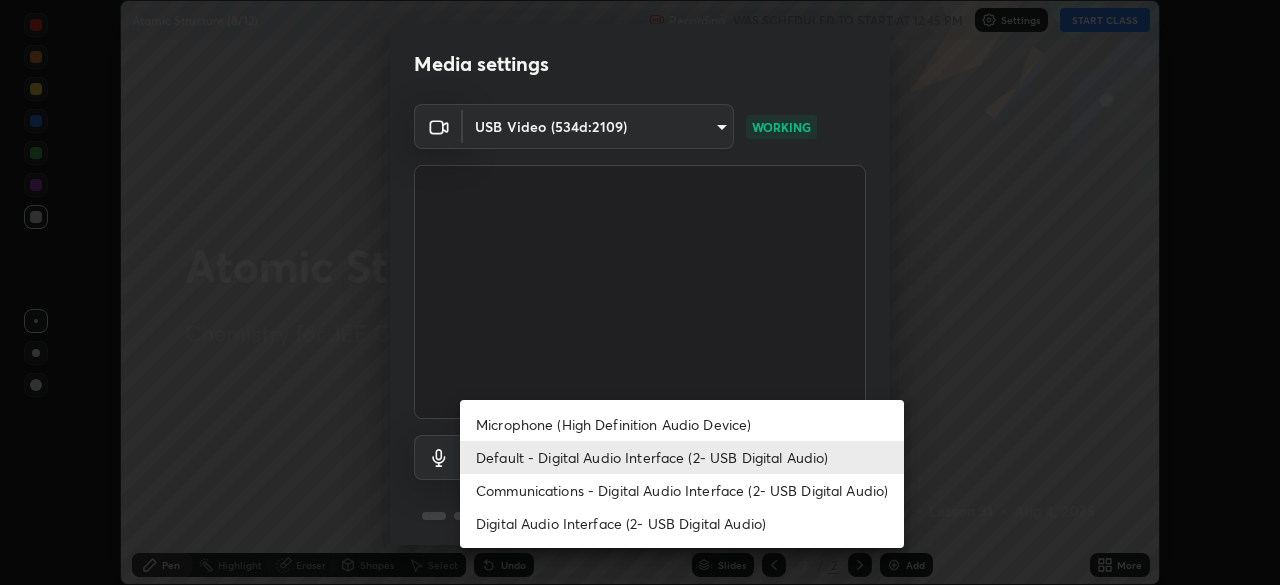 click on "Microphone (High Definition Audio Device)" at bounding box center (682, 424) 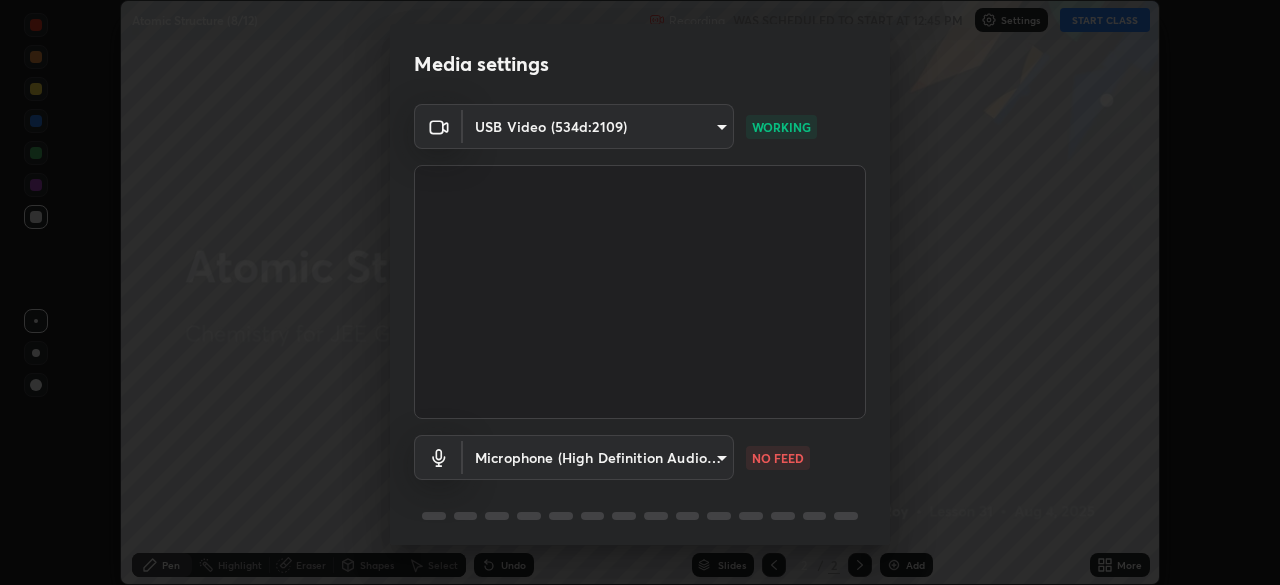 click on "Erase all Atomic Structure (8/12) Recording WAS SCHEDULED TO START AT  12:45 PM Settings START CLASS Setting up your live class Atomic Structure (8/12) • L31 of Chemistry for JEE Growth 3 2027_CDR [FIRST] [LAST] Pen Highlight Eraser Shapes Select Undo Slides 2 / 2 Add More No doubts shared Encourage your learners to ask a doubt for better clarity Report an issue Reason for reporting Buffering Chat not working Audio - Video sync issue Educator video quality low ​ Attach an image Report Media settings USB Video (534d:2109) f3b36d8e6b847bc4dc8e134a237a5286748d309019593d01601e8cbe71cd7a6c WORKING Microphone (High Definition Audio Device) babb6c285792d53e19439bf40a3a2ef2a60a899ba5fdf03c69bf583a201590de NO FEED 1 / 5 Next Microphone (High Definition Audio Device) Default - Digital Audio Interface (2- USB Digital Audio) Communications - Digital Audio Interface (2- USB Digital Audio) Digital Audio Interface (2- USB Digital Audio)" at bounding box center (640, 292) 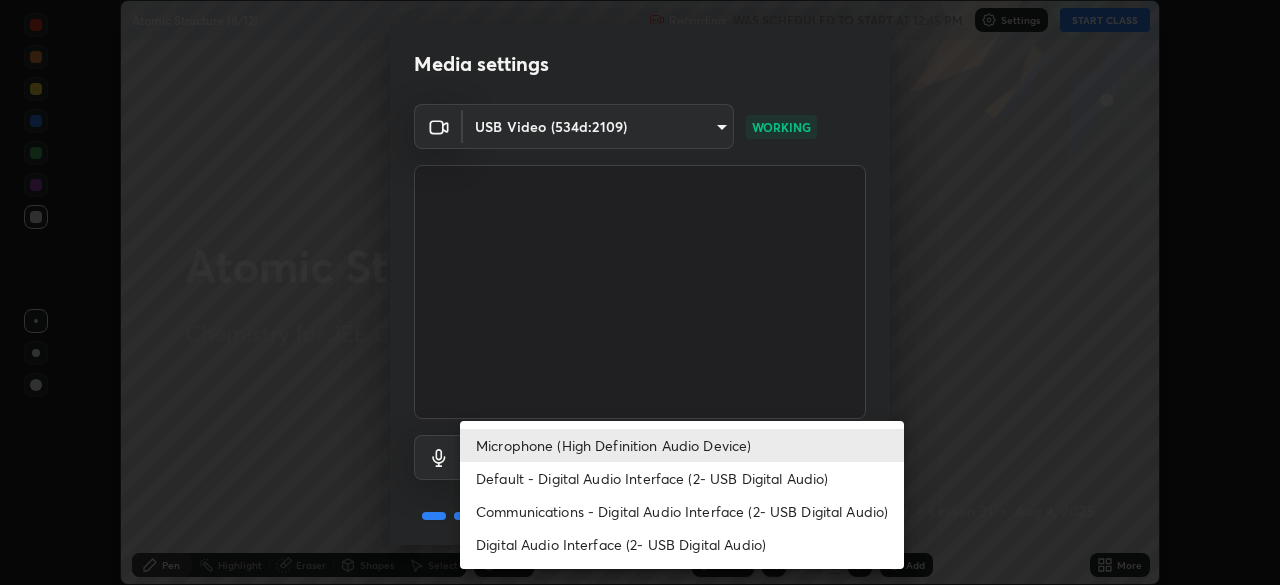 click on "Default - Digital Audio Interface (2- USB Digital Audio)" at bounding box center (682, 478) 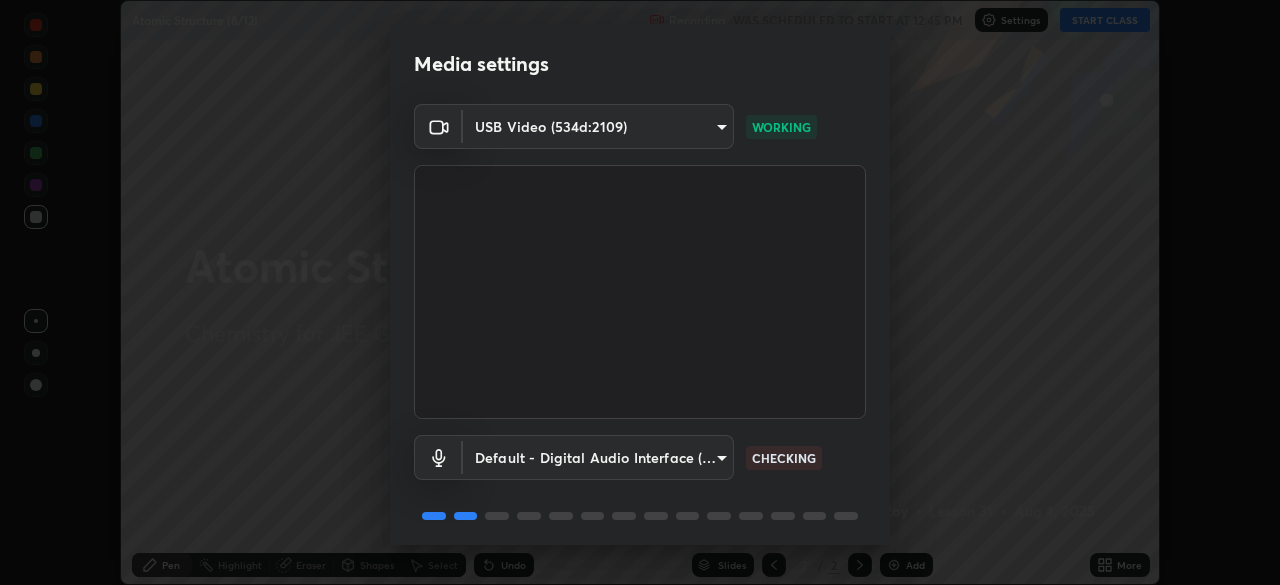 type on "default" 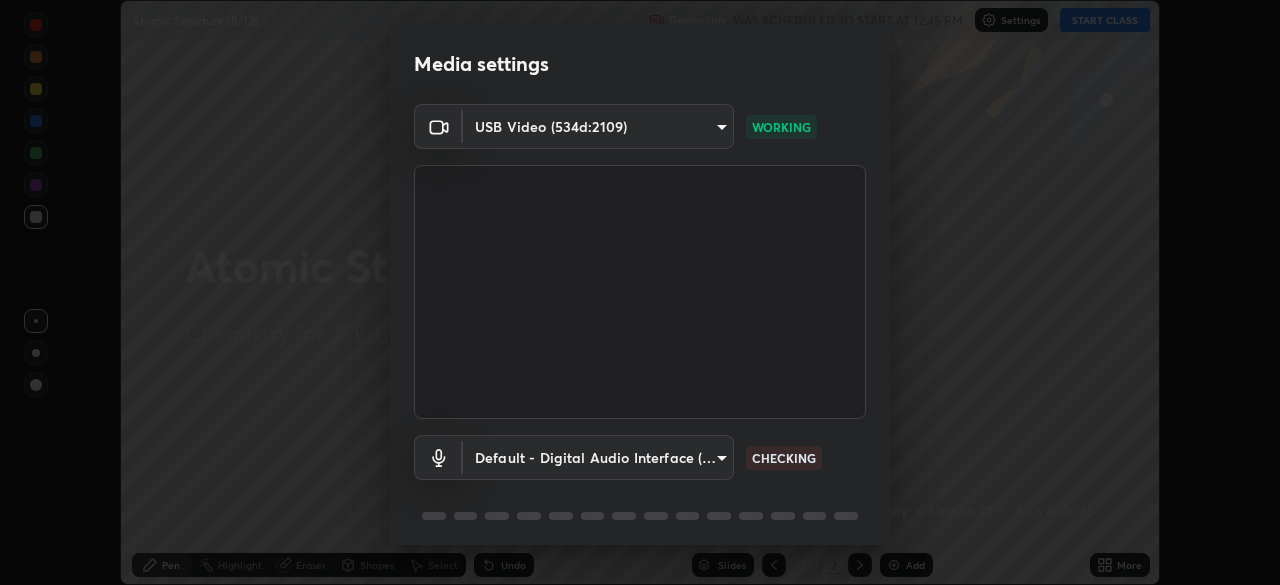 scroll, scrollTop: 71, scrollLeft: 0, axis: vertical 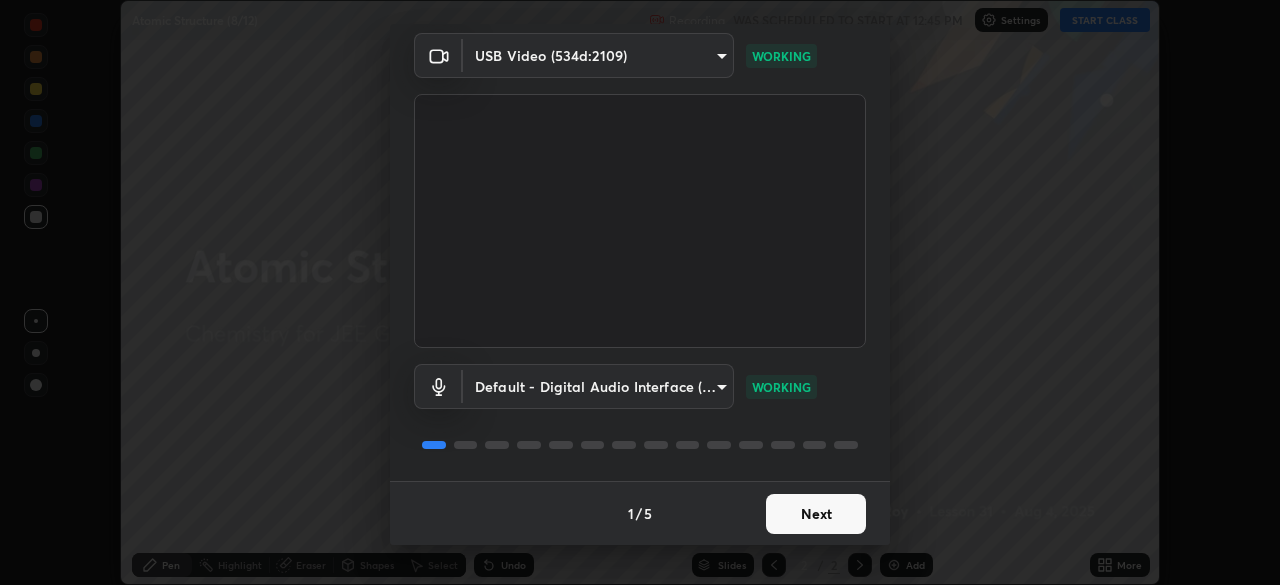 click on "Next" at bounding box center (816, 514) 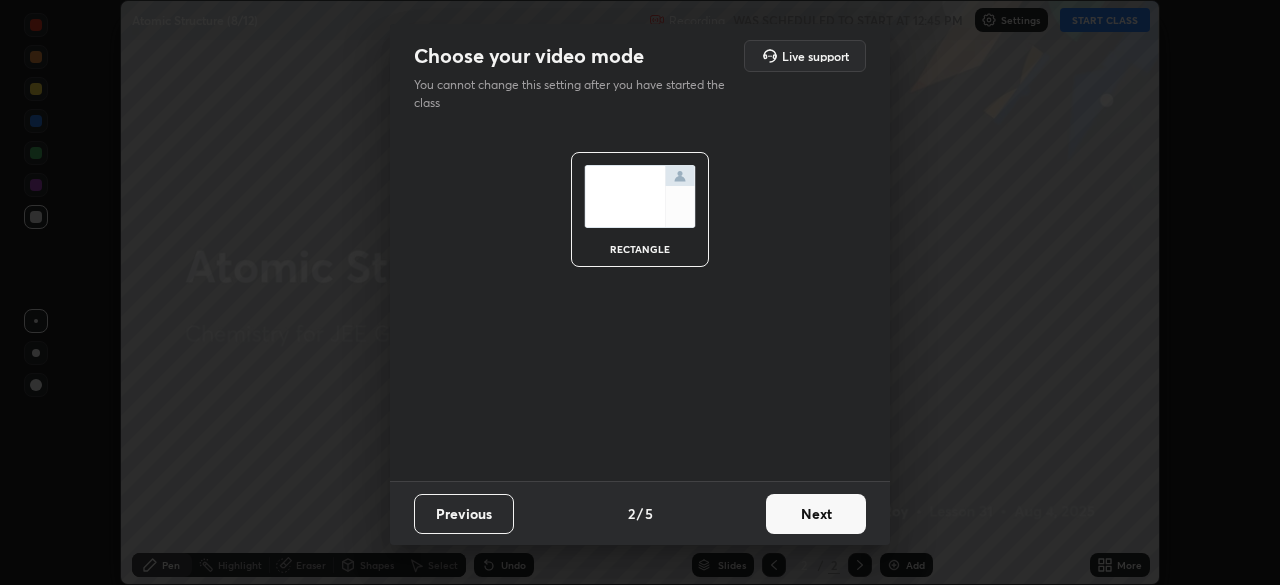 click on "Next" at bounding box center [816, 514] 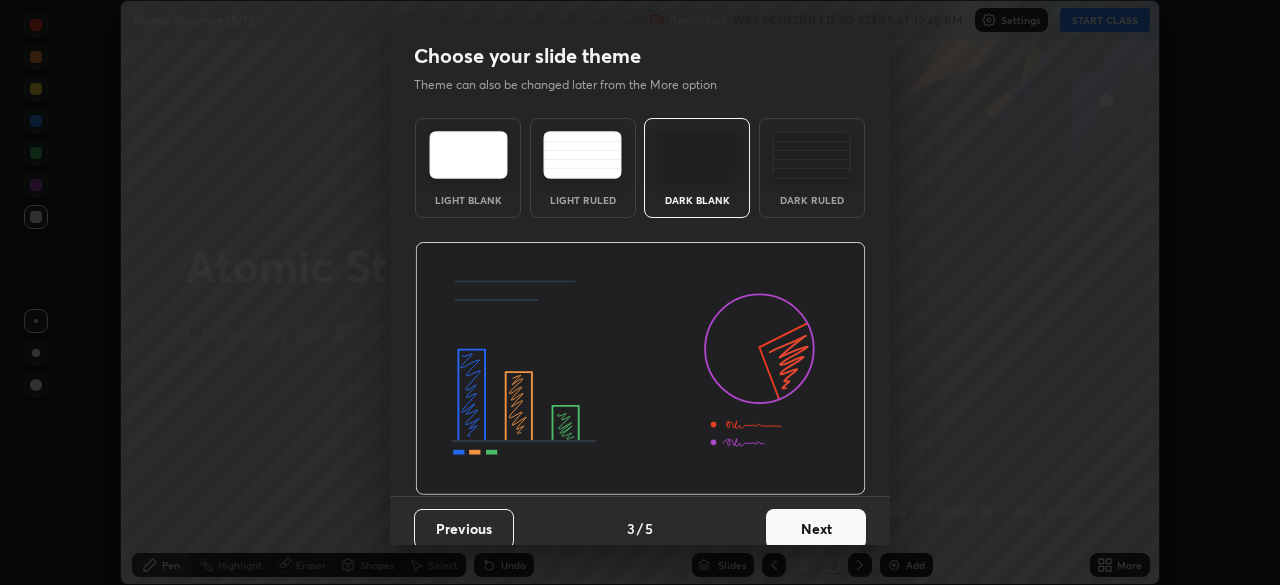 click on "Next" at bounding box center (816, 529) 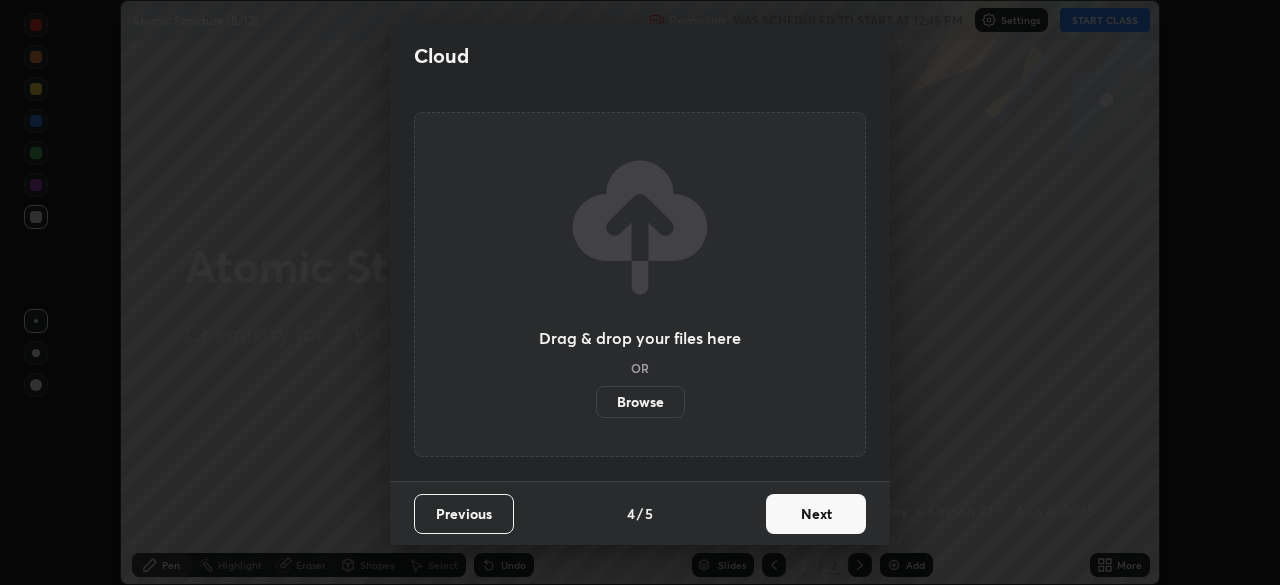 click on "Next" at bounding box center (816, 514) 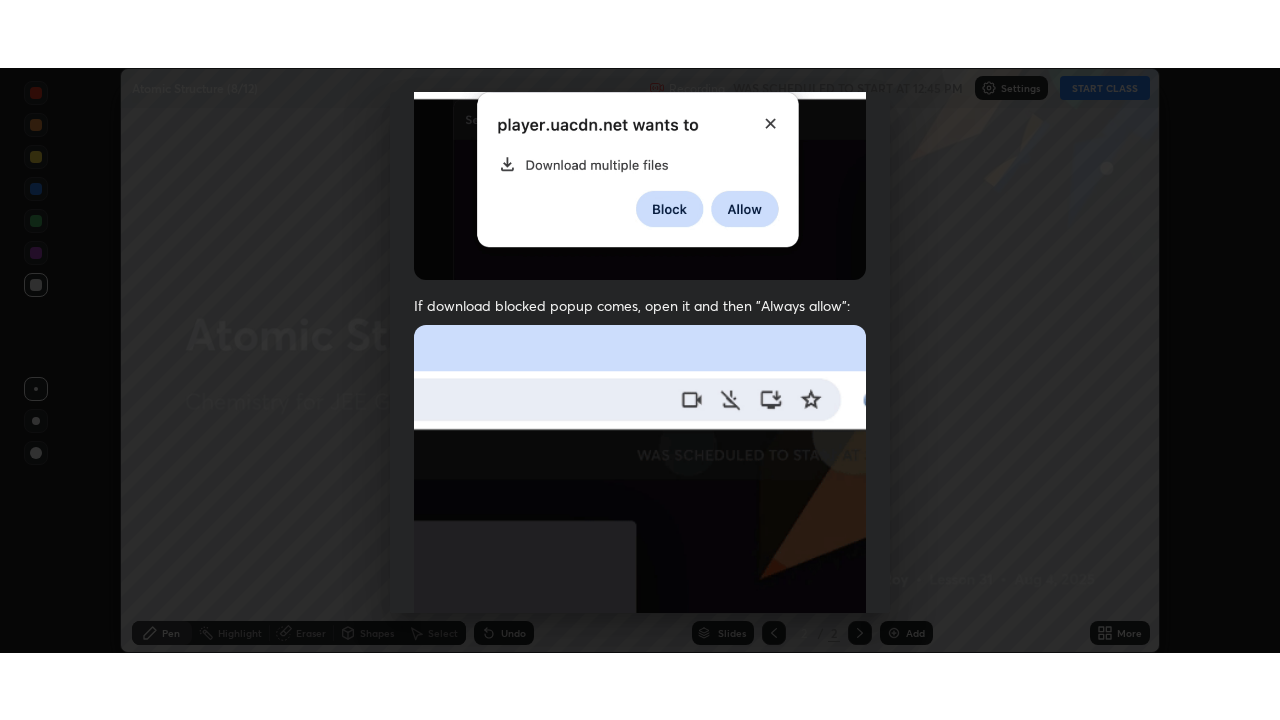 scroll, scrollTop: 479, scrollLeft: 0, axis: vertical 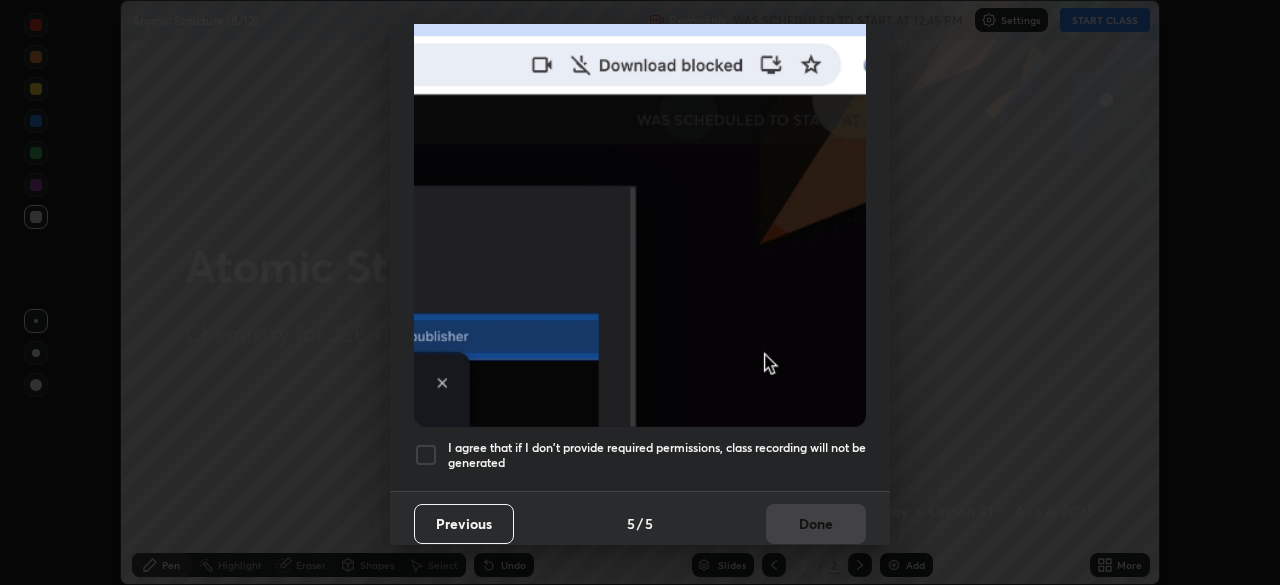 click on "I agree that if I don't provide required permissions, class recording will not be generated" at bounding box center (640, 455) 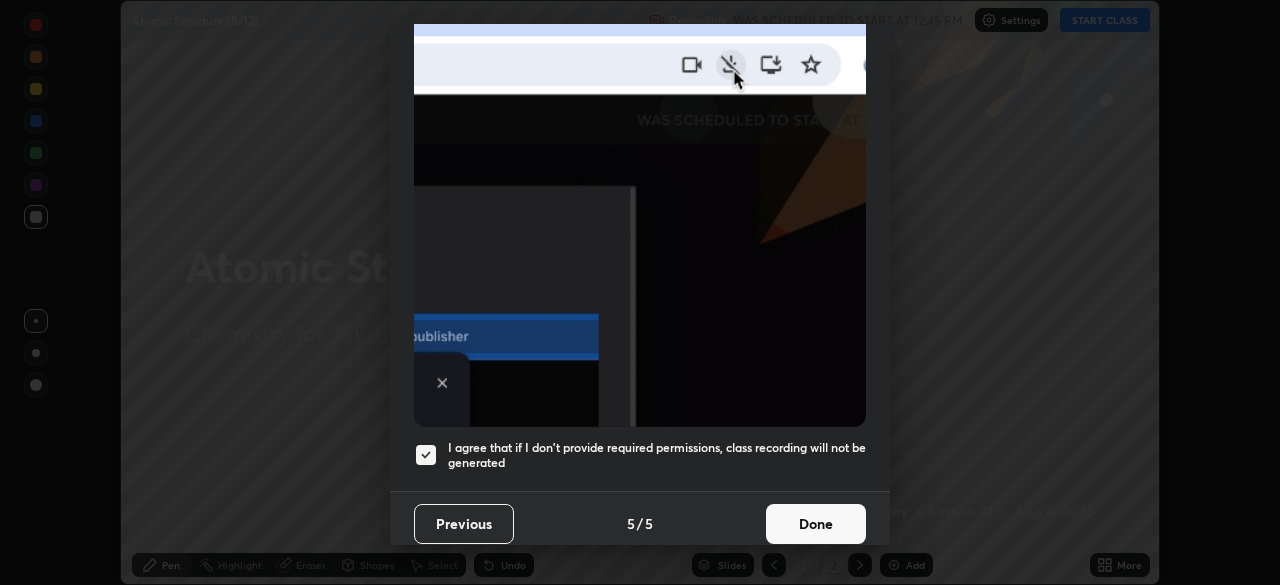 click on "Done" at bounding box center (816, 524) 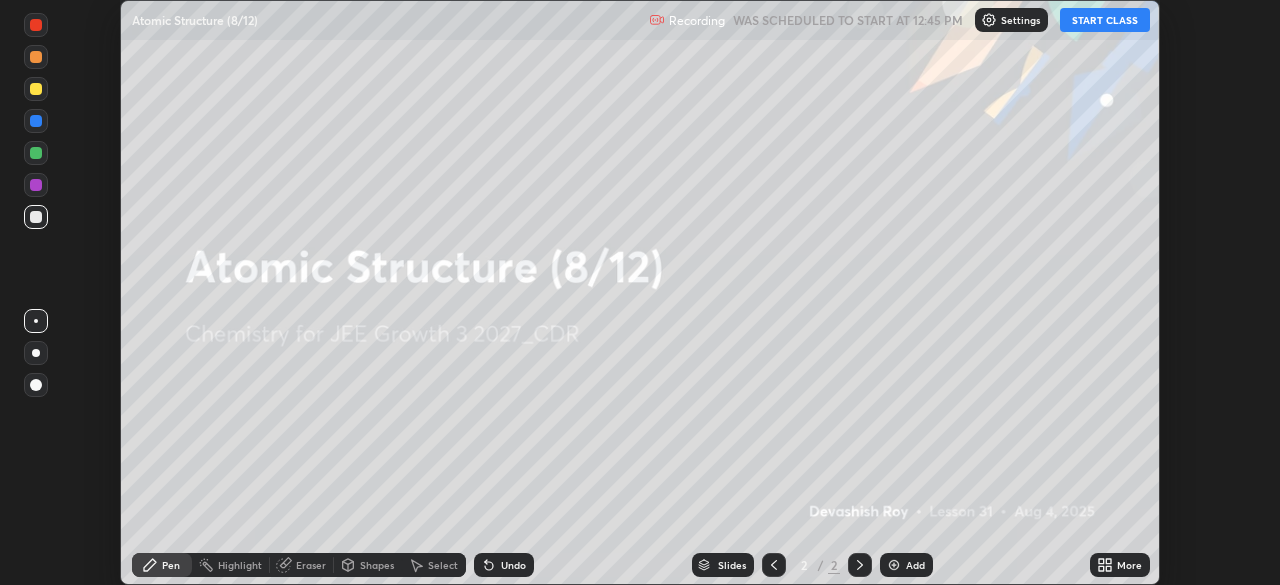 click on "START CLASS" at bounding box center (1105, 20) 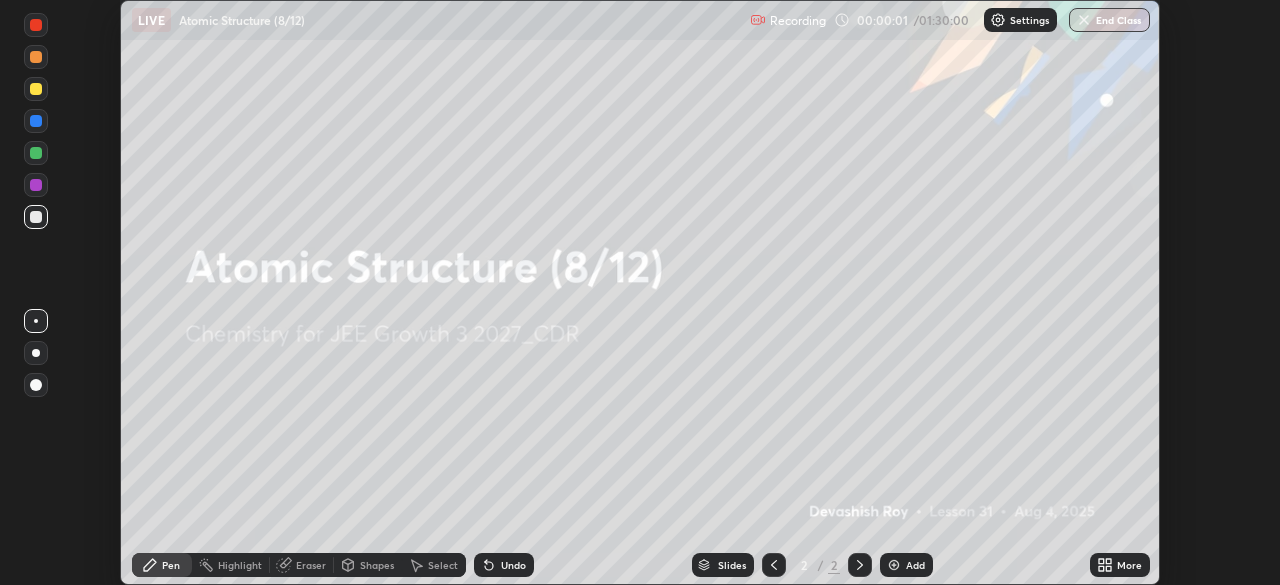 click on "More" at bounding box center (1120, 565) 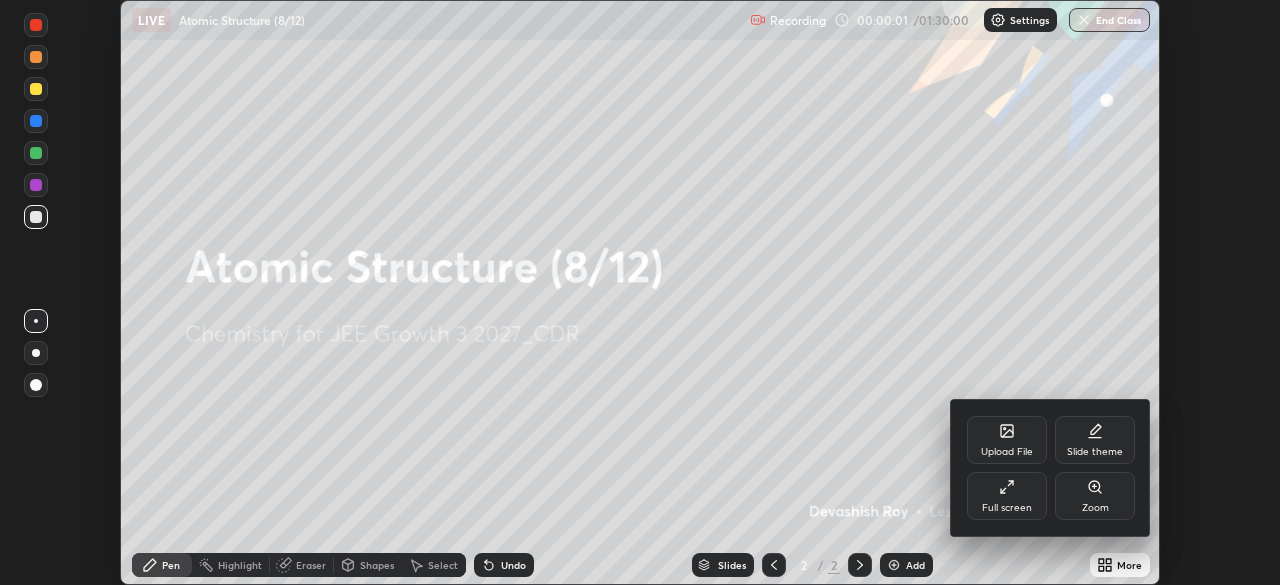click on "Full screen" at bounding box center (1007, 496) 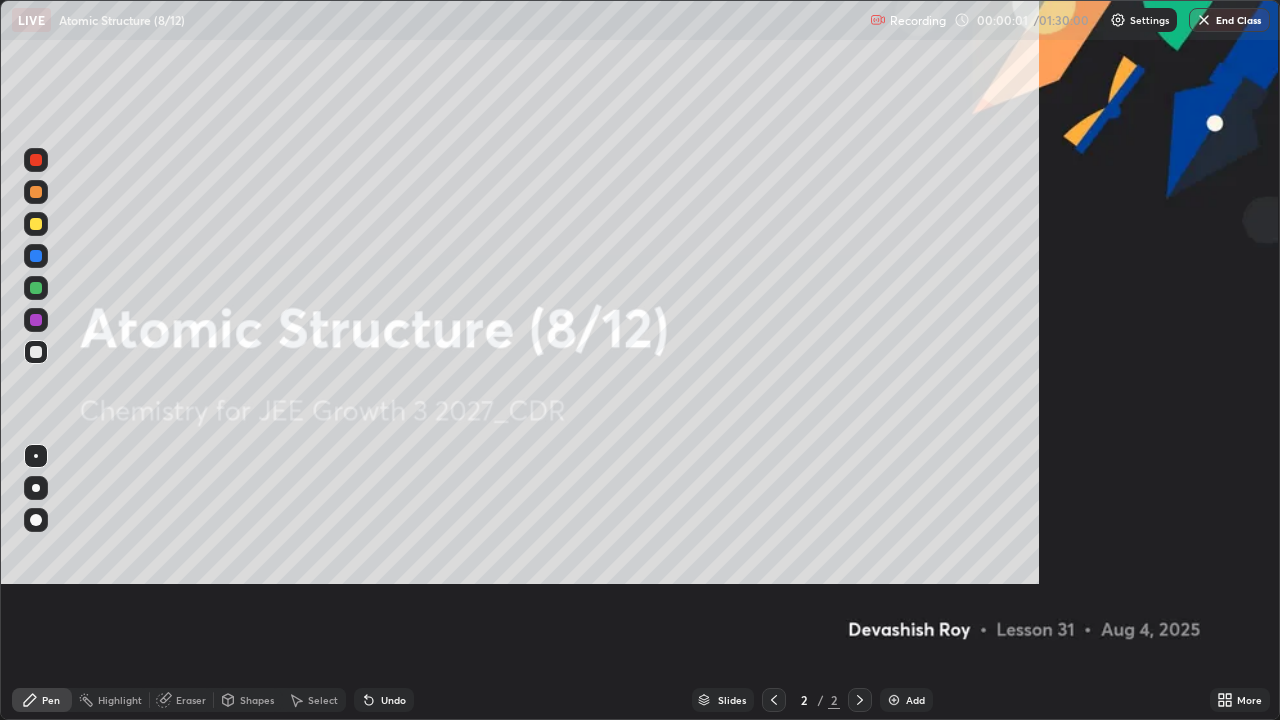 scroll, scrollTop: 99280, scrollLeft: 98720, axis: both 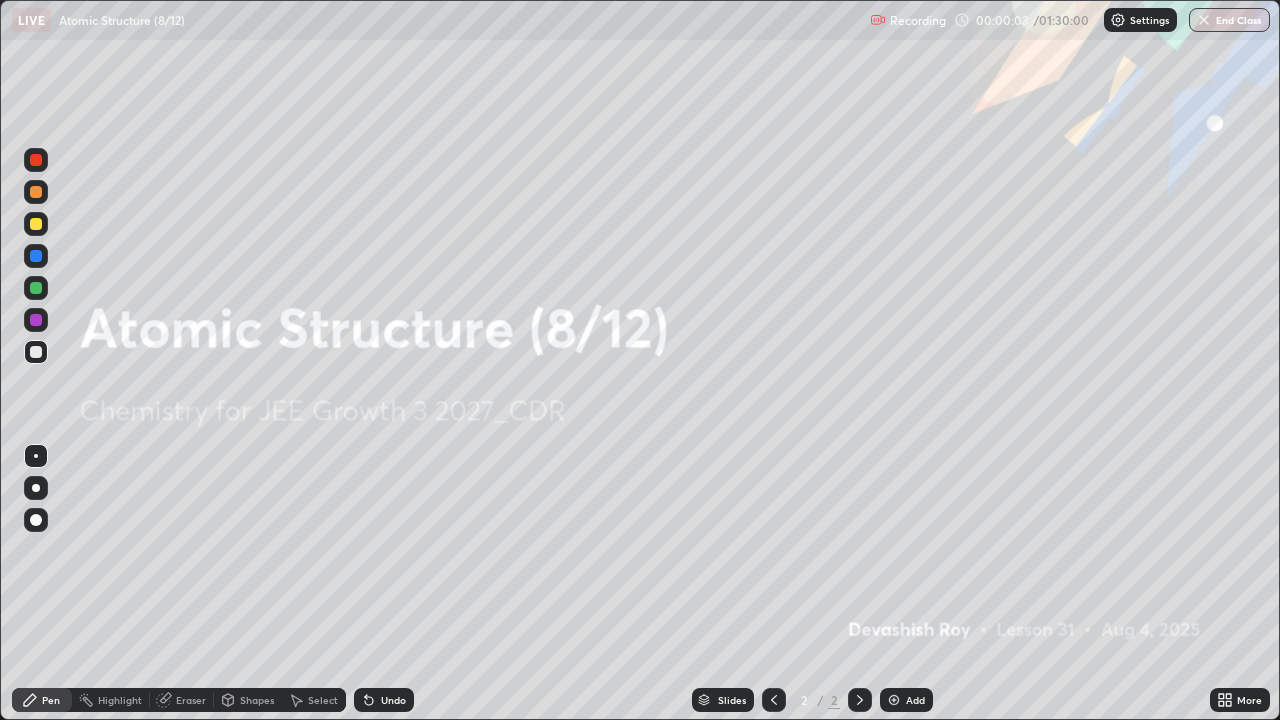 click at bounding box center (894, 700) 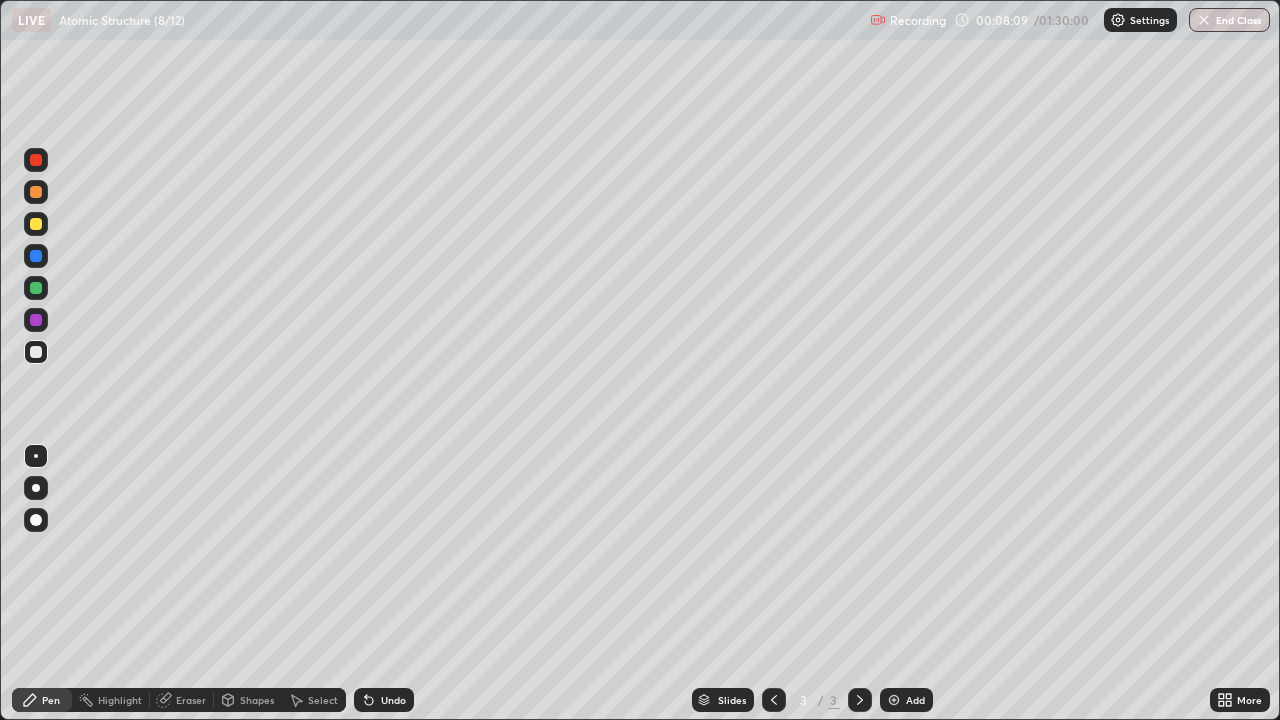 click at bounding box center (36, 224) 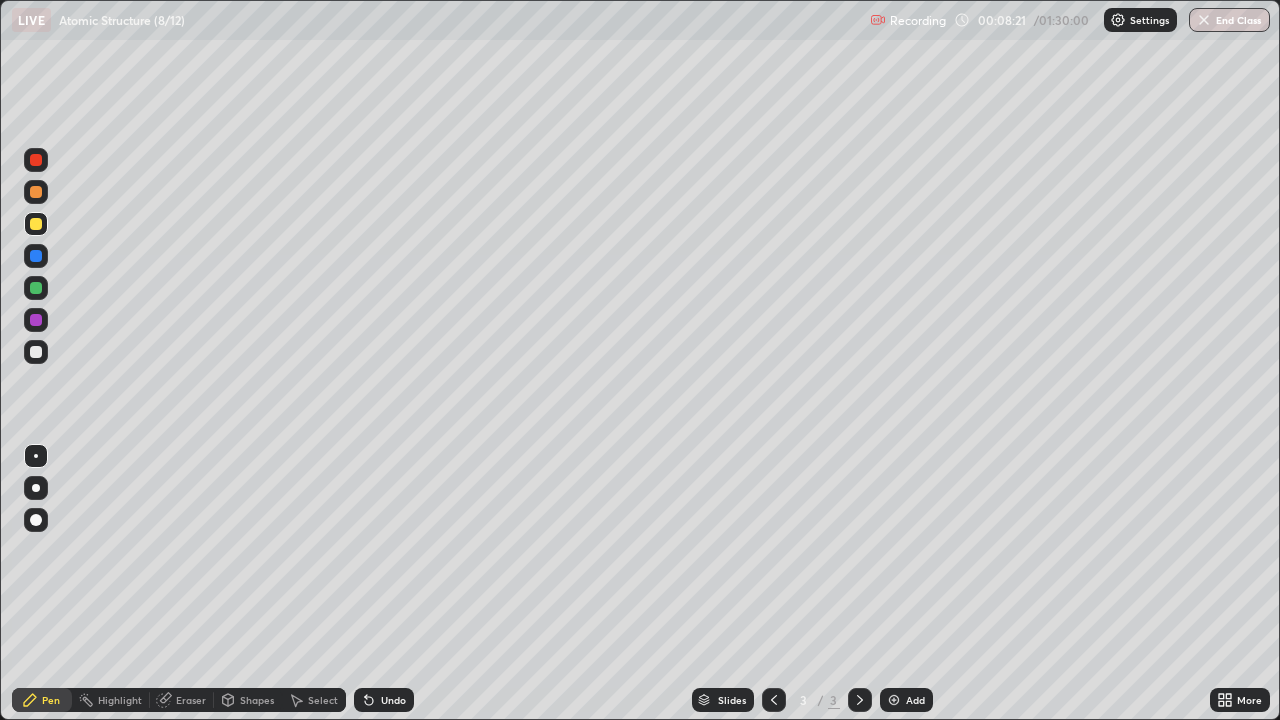 click at bounding box center (36, 352) 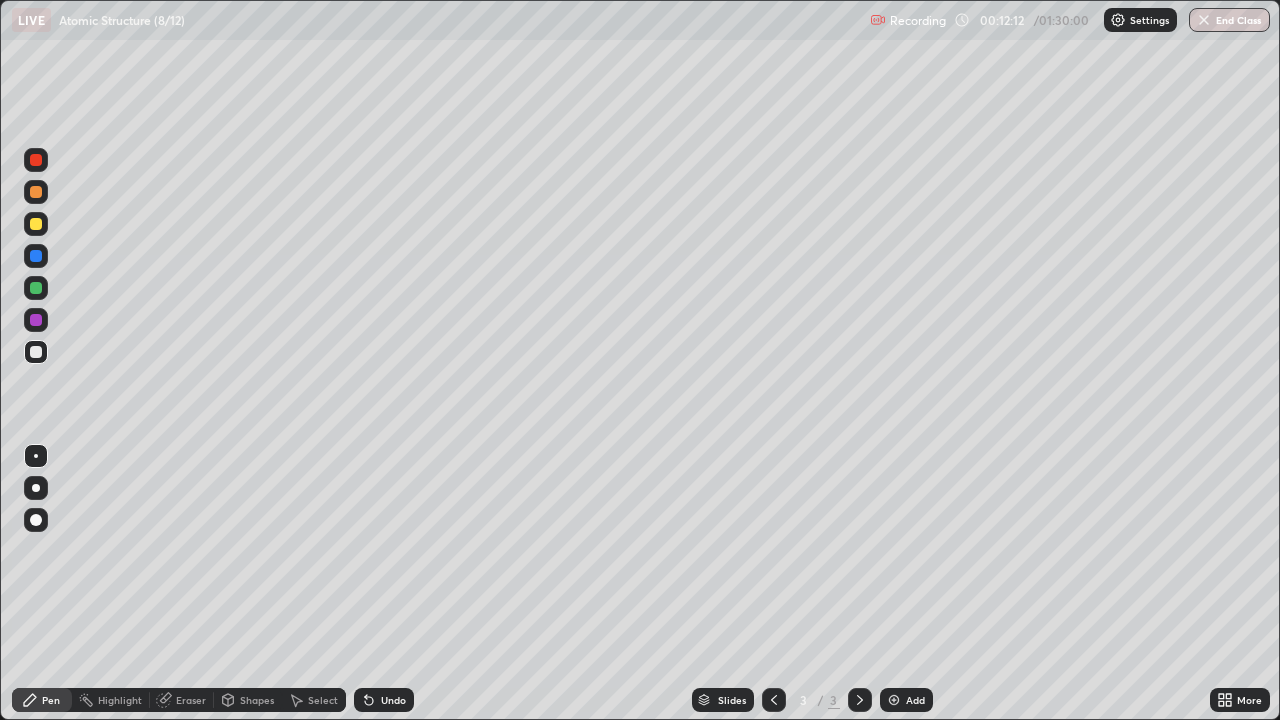 click on "Shapes" at bounding box center [257, 700] 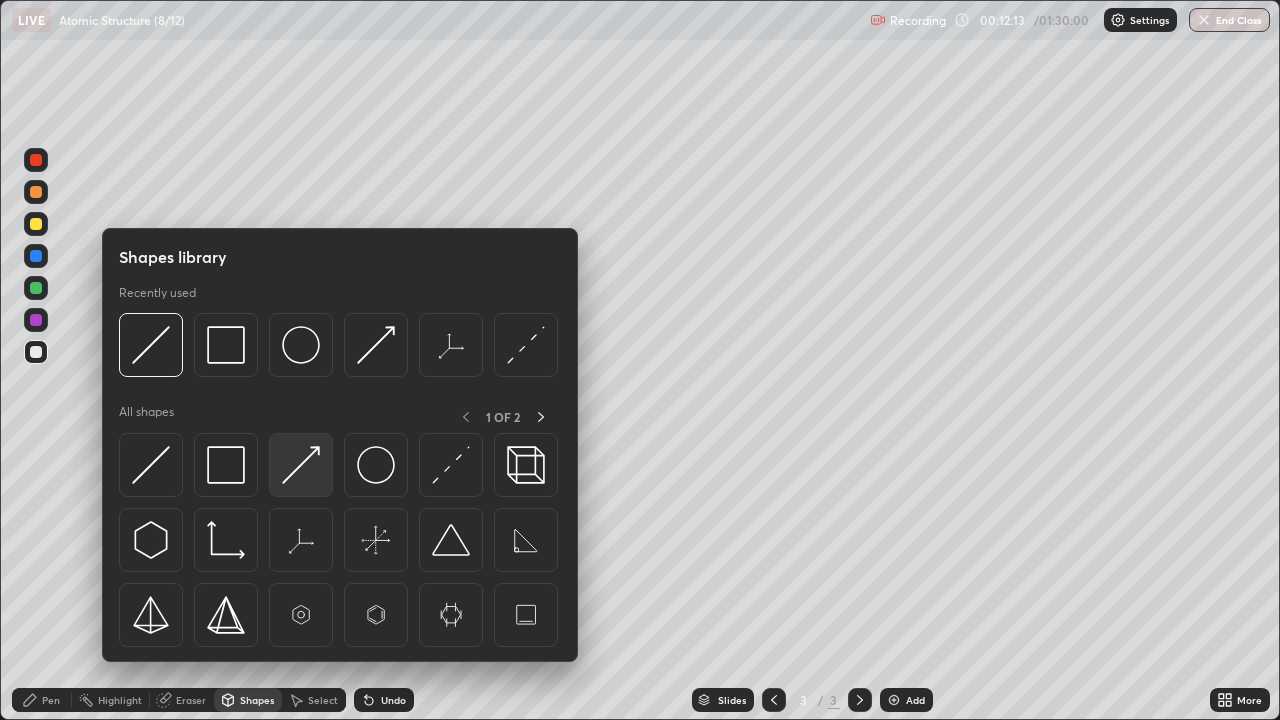 click at bounding box center (301, 465) 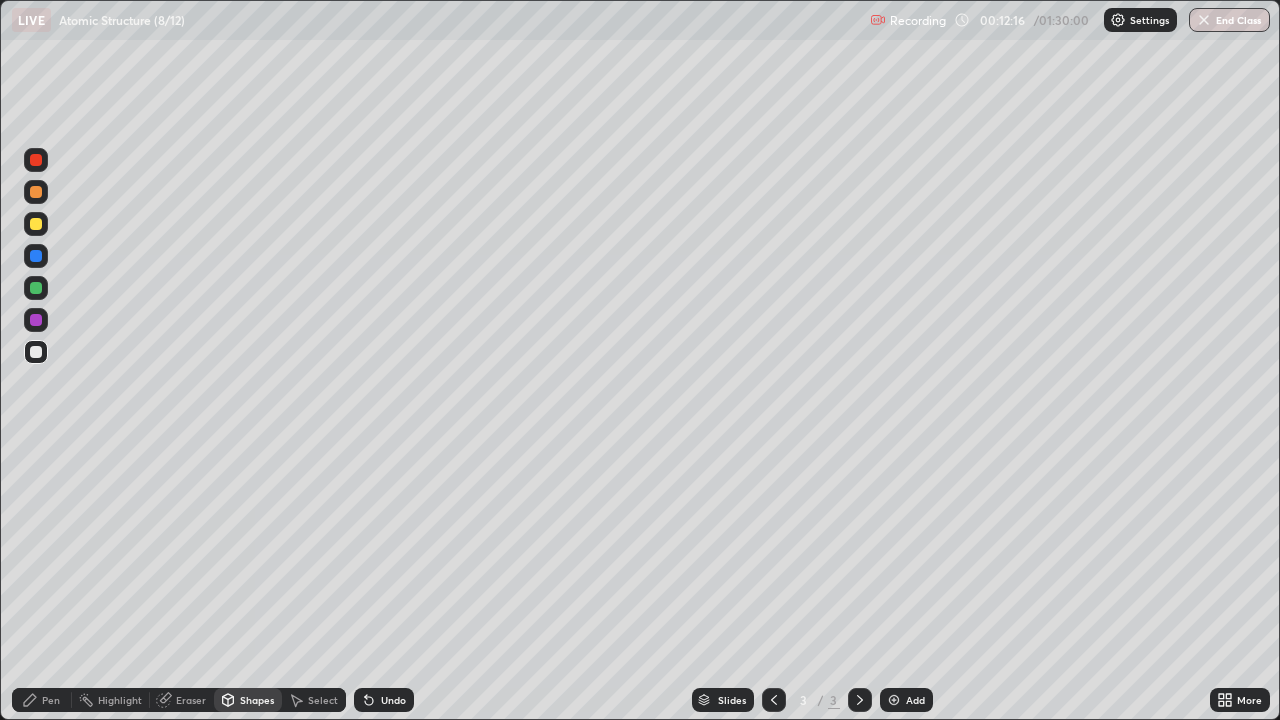 click on "Pen" at bounding box center (51, 700) 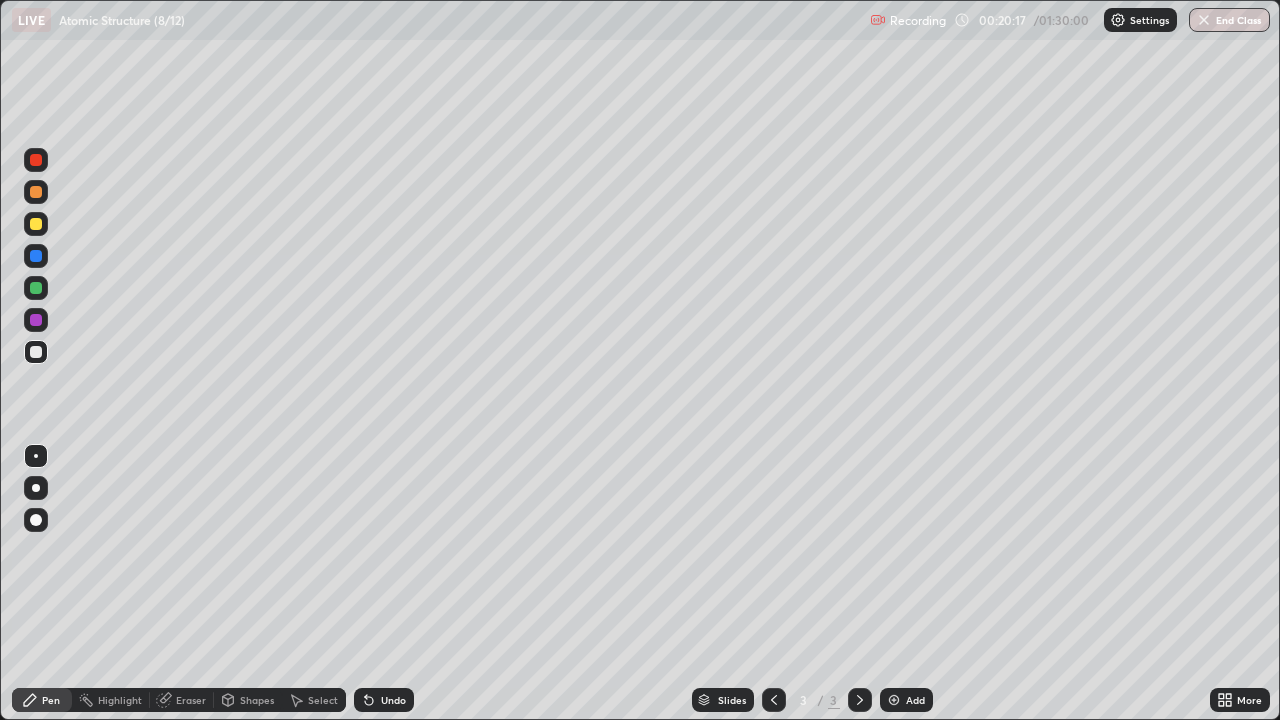click on "Shapes" at bounding box center [257, 700] 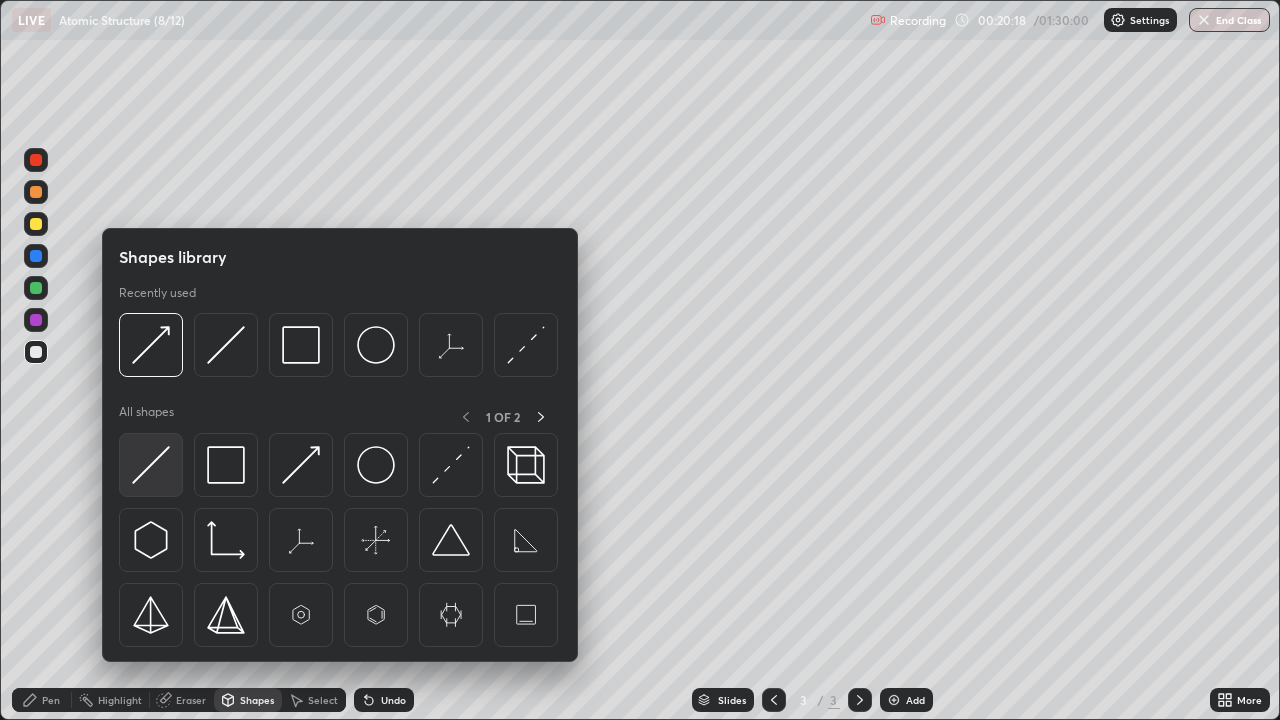 click at bounding box center (151, 465) 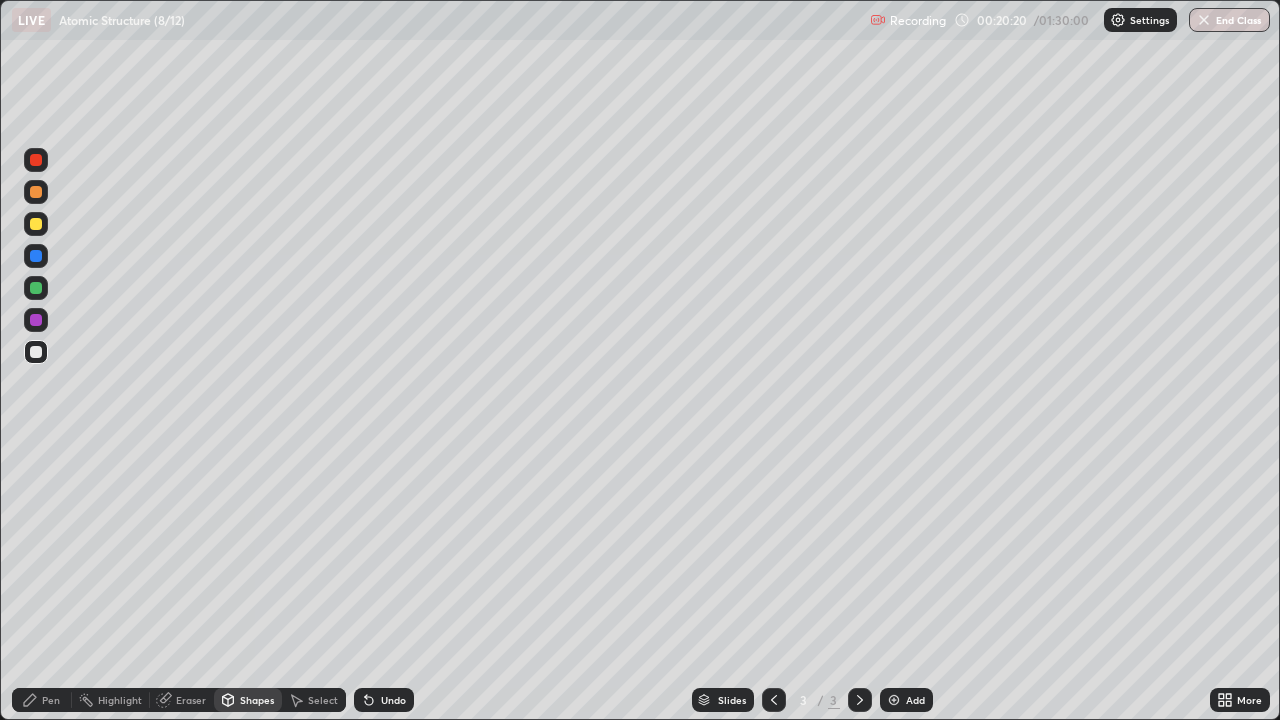 click on "Pen" at bounding box center (51, 700) 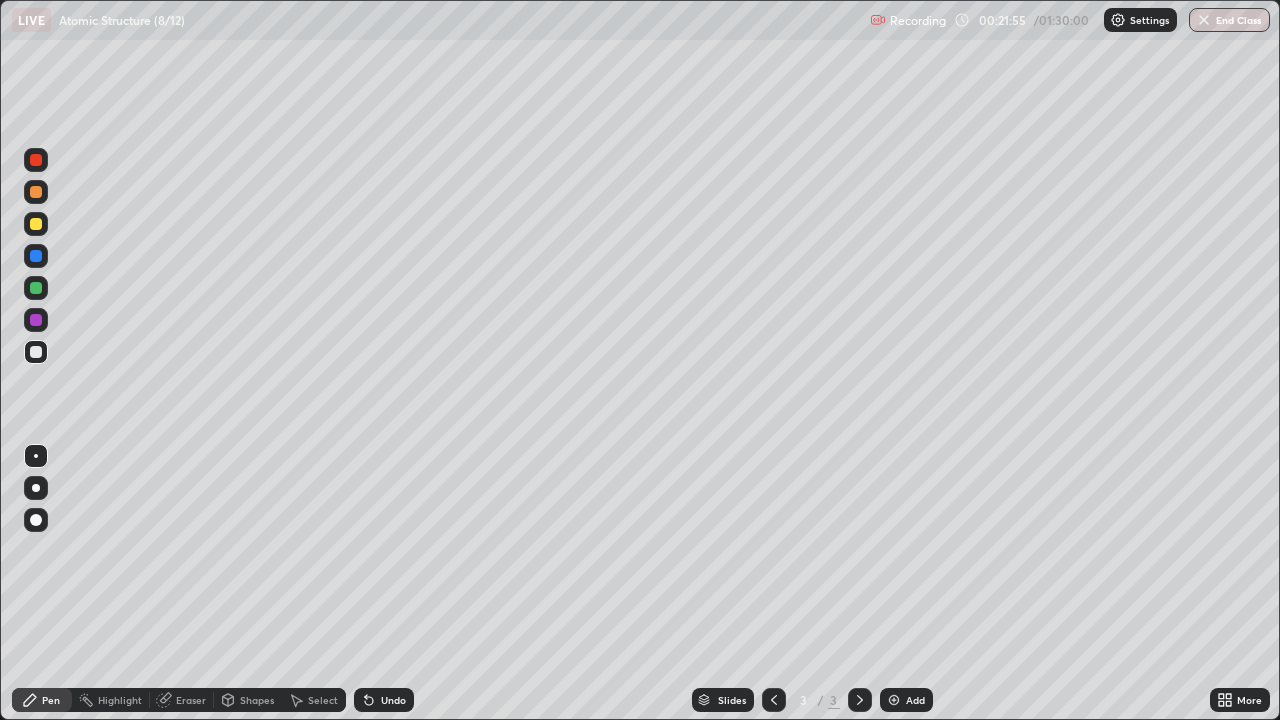 click on "Undo" at bounding box center [393, 700] 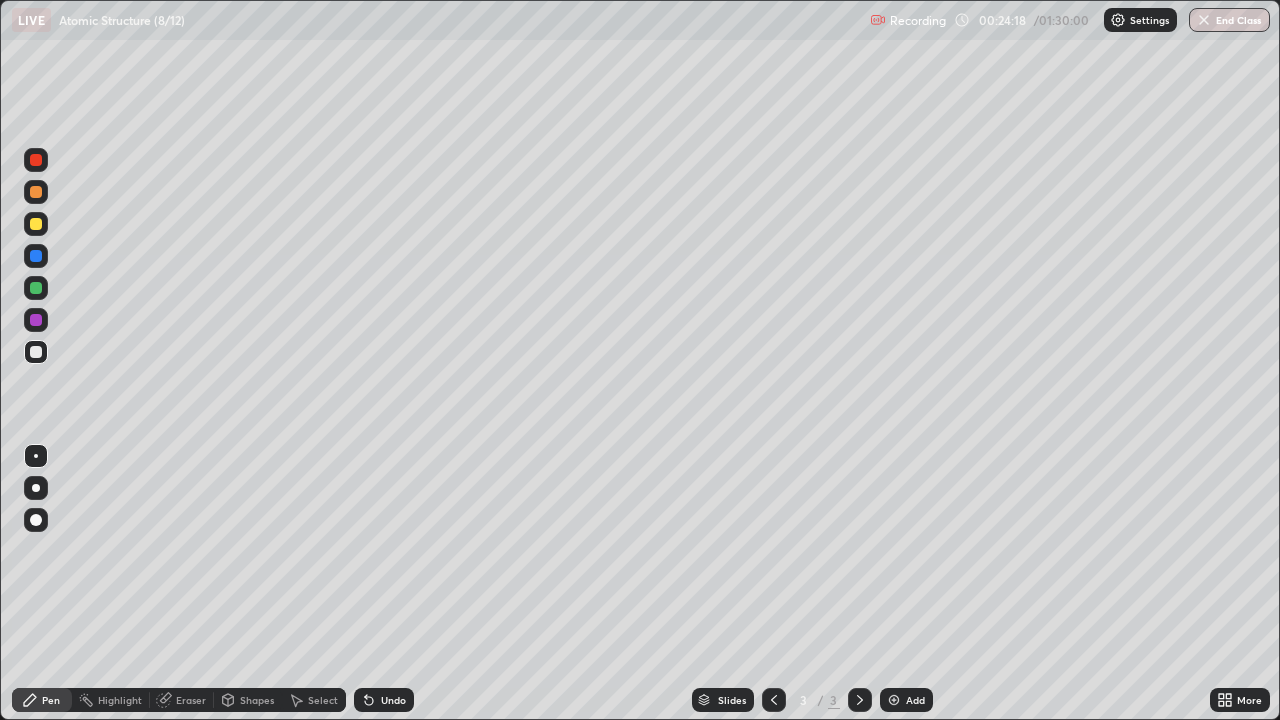 click on "Undo" at bounding box center [393, 700] 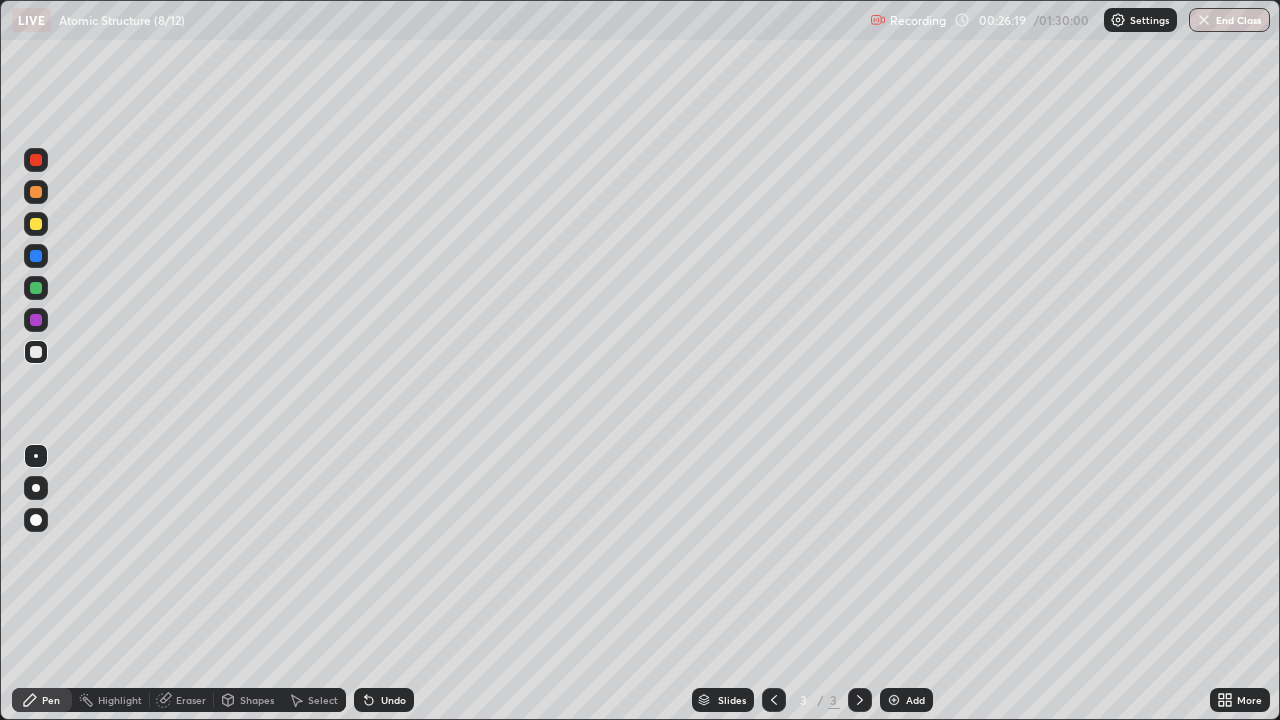 click at bounding box center (36, 224) 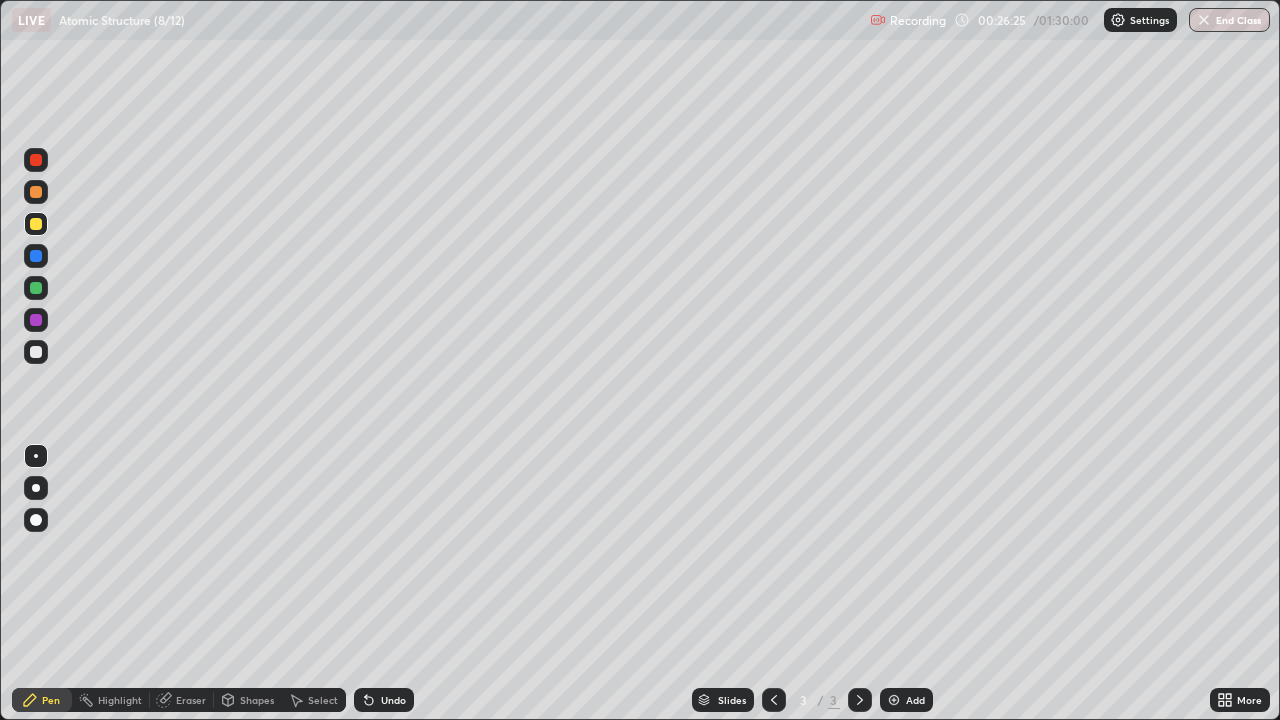 click at bounding box center (36, 352) 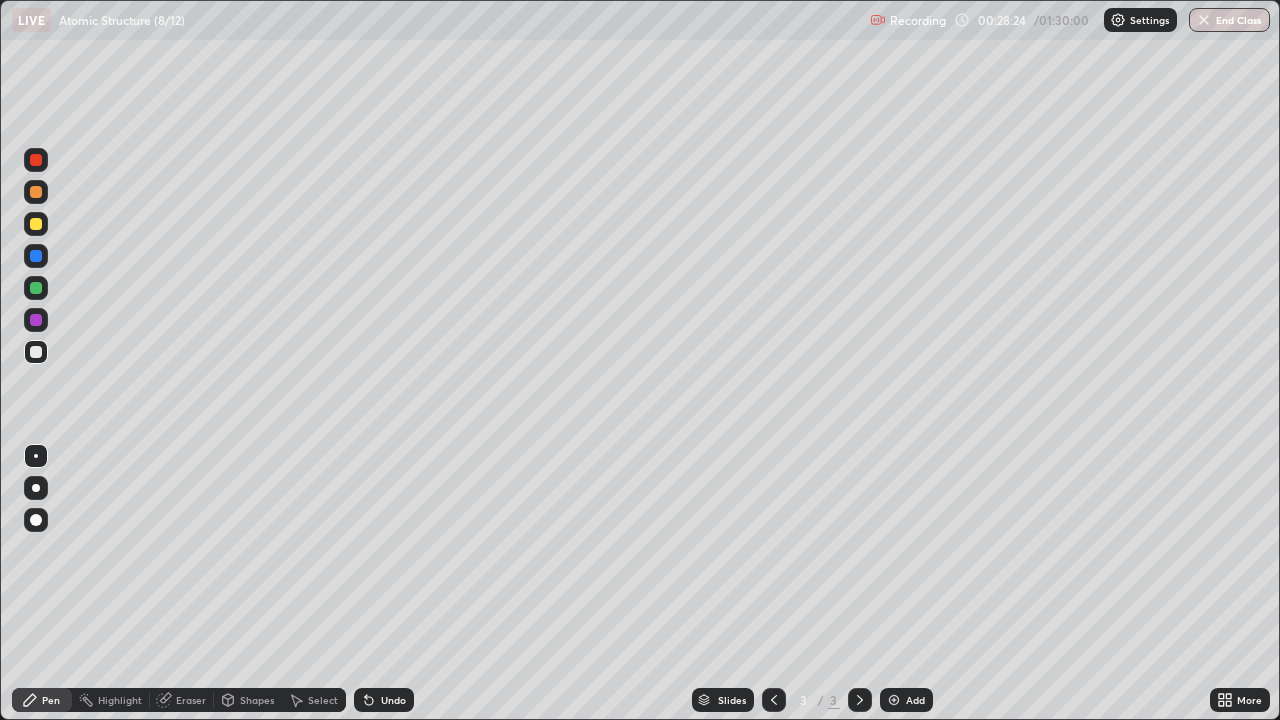 click at bounding box center (894, 700) 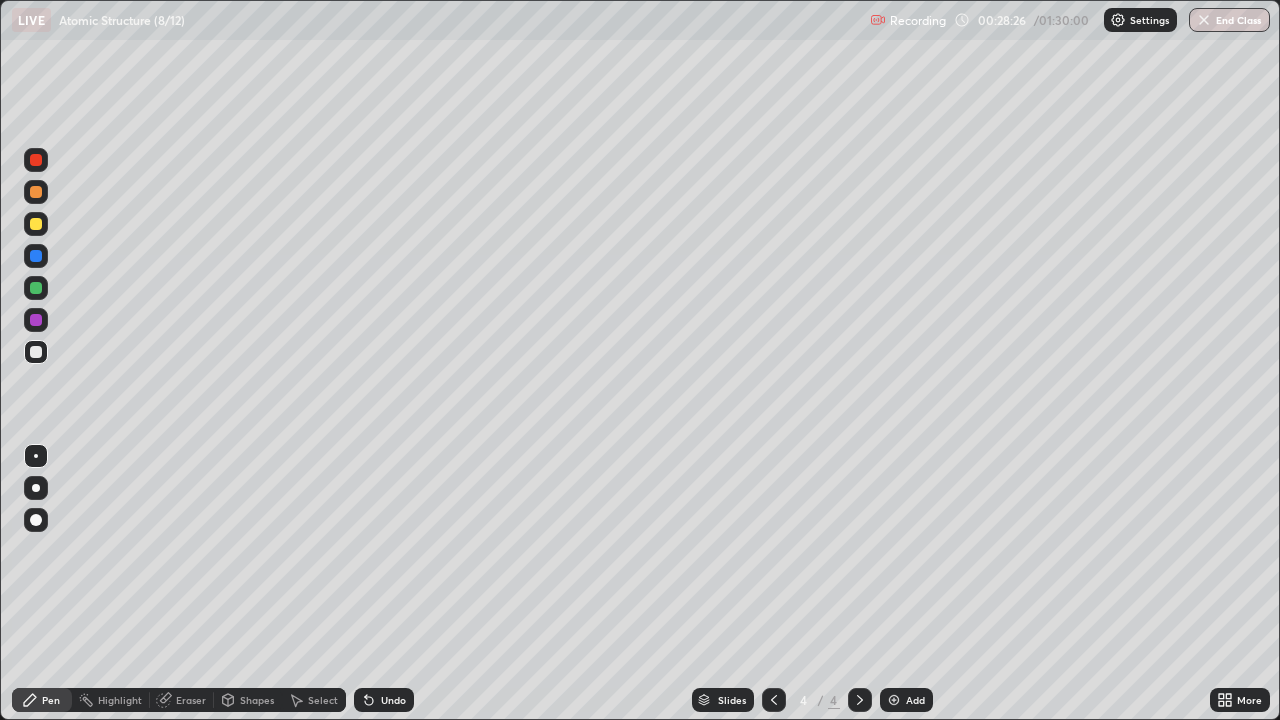 click at bounding box center [36, 288] 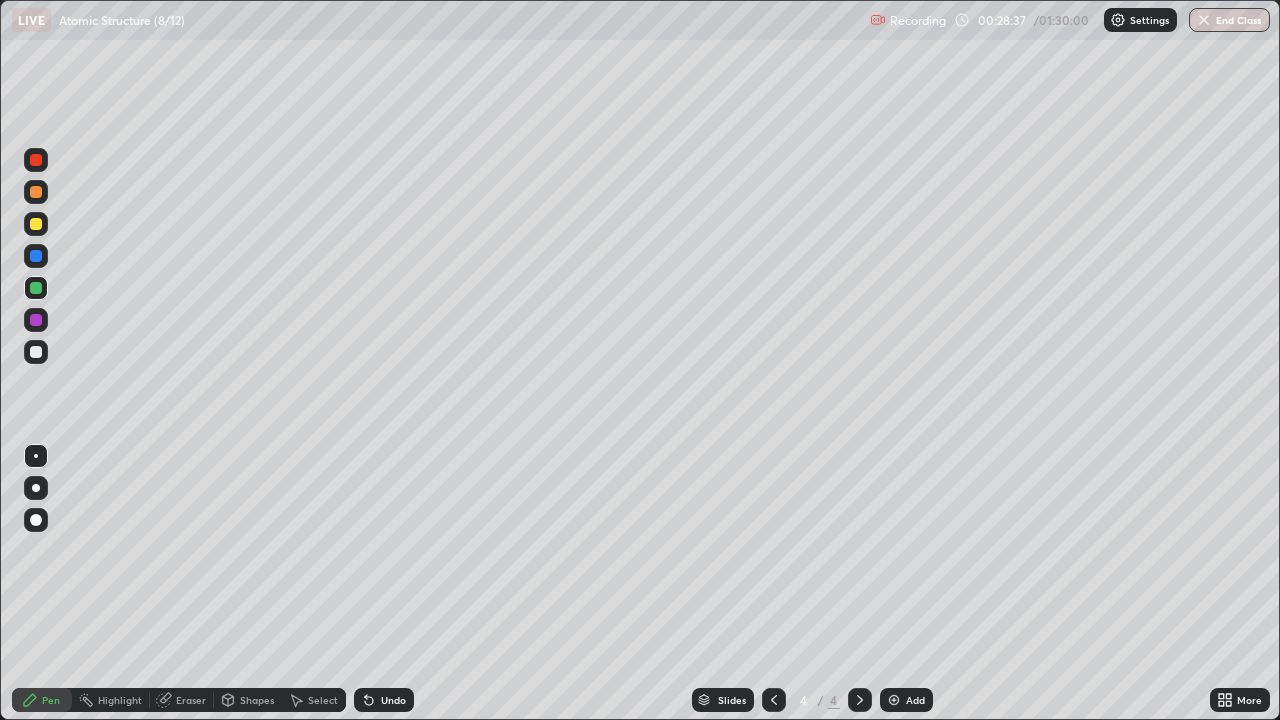 click at bounding box center (36, 352) 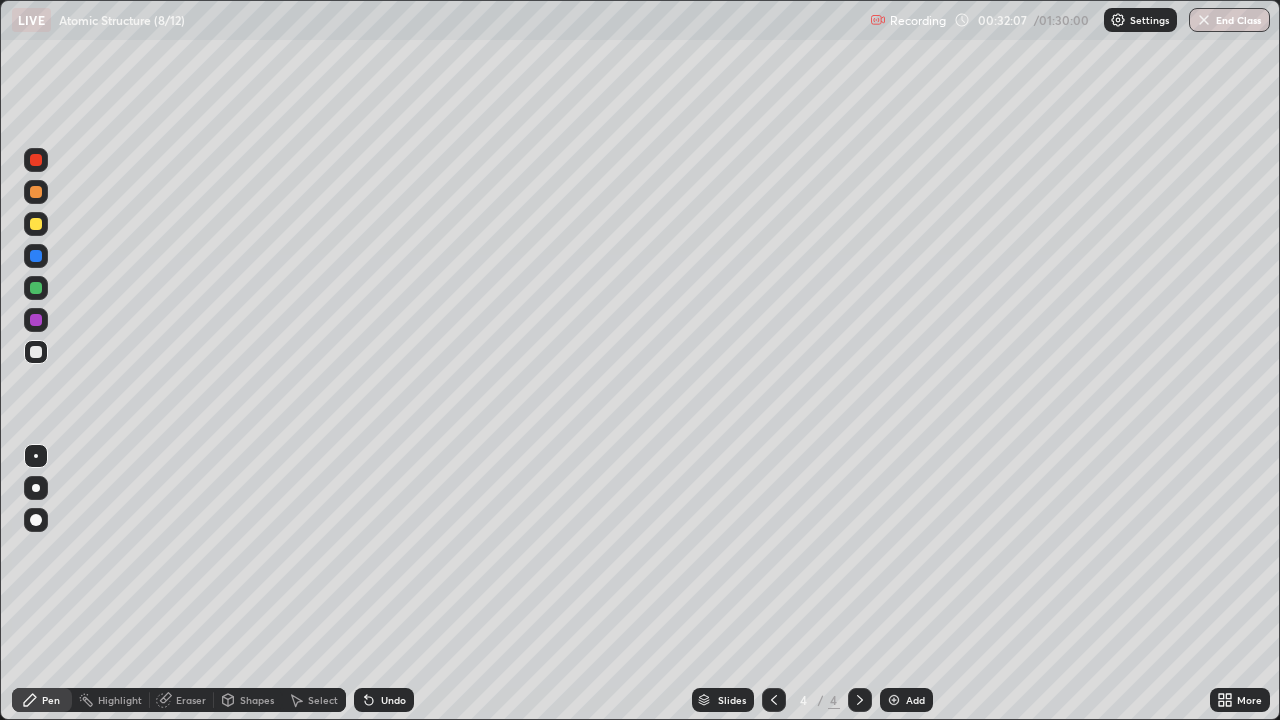 click on "Undo" at bounding box center [384, 700] 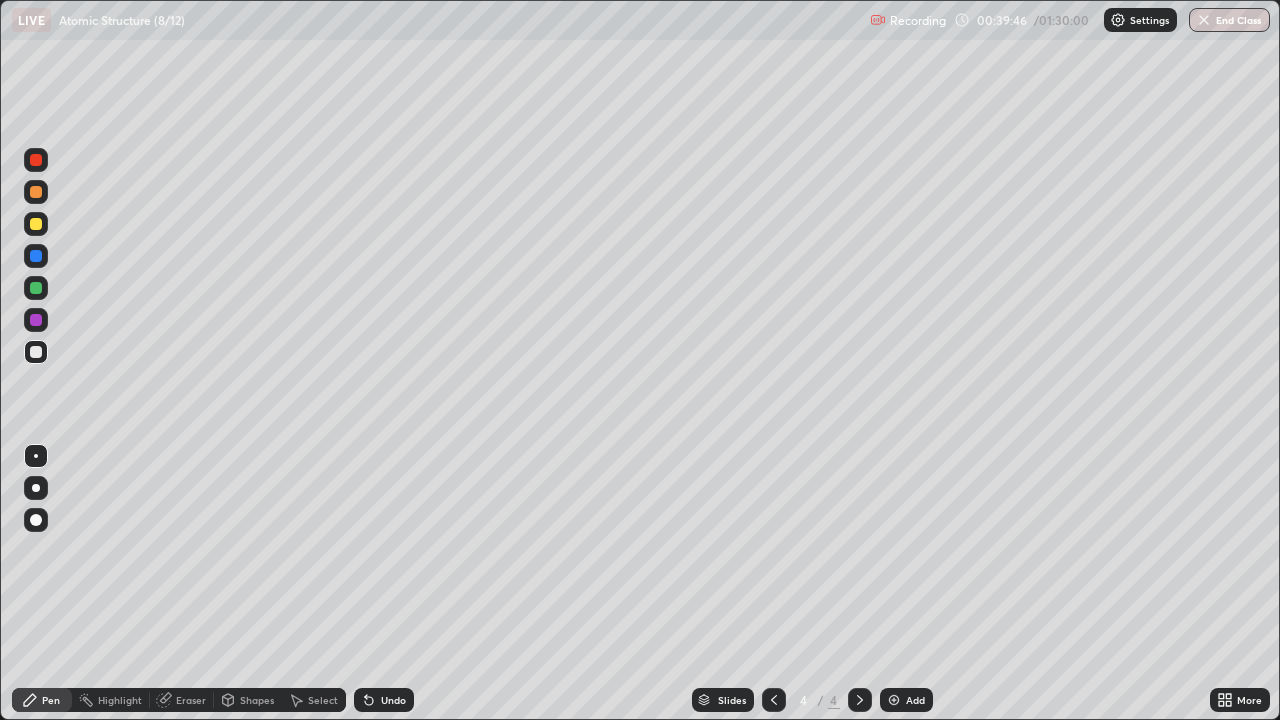 click 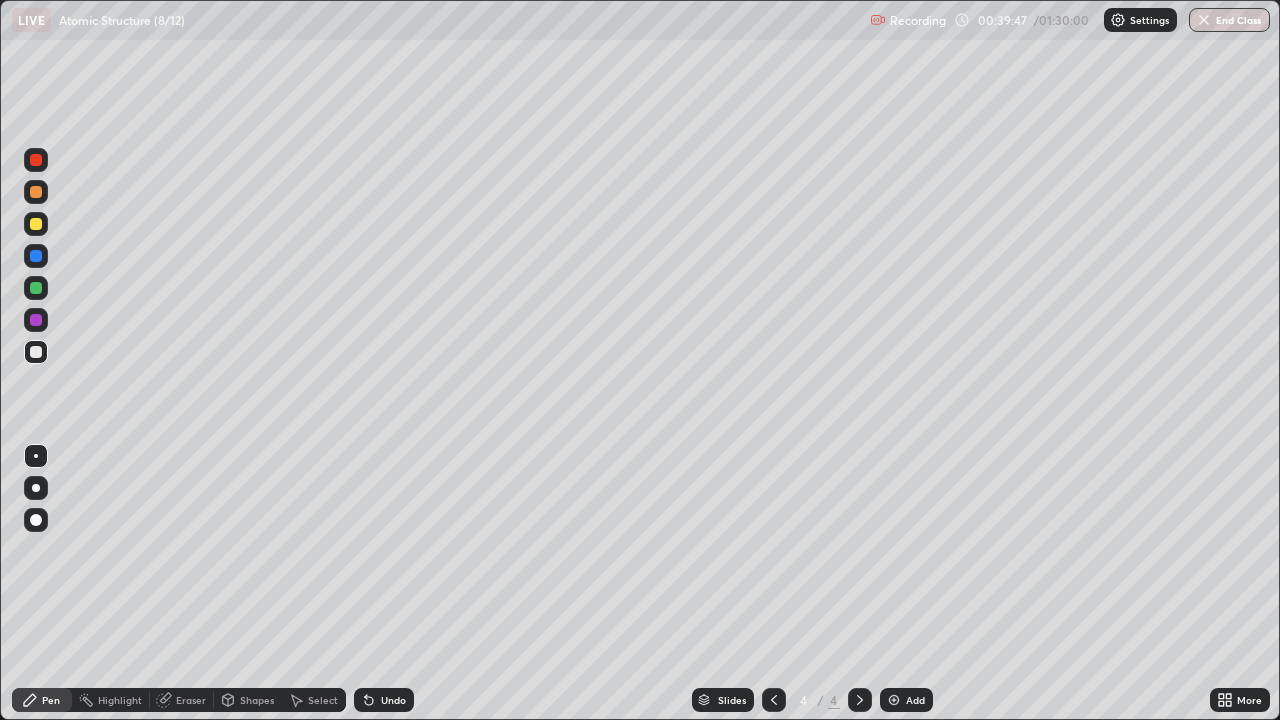 click on "Undo" at bounding box center (384, 700) 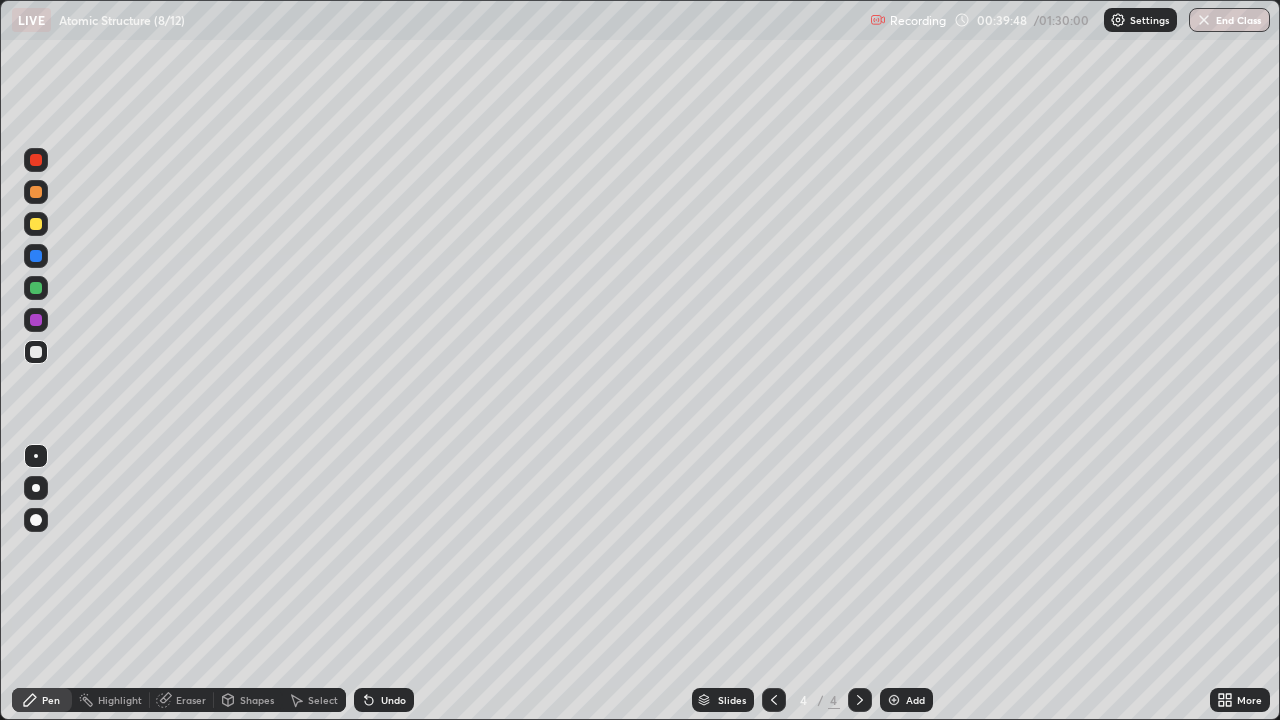click on "Undo" at bounding box center (393, 700) 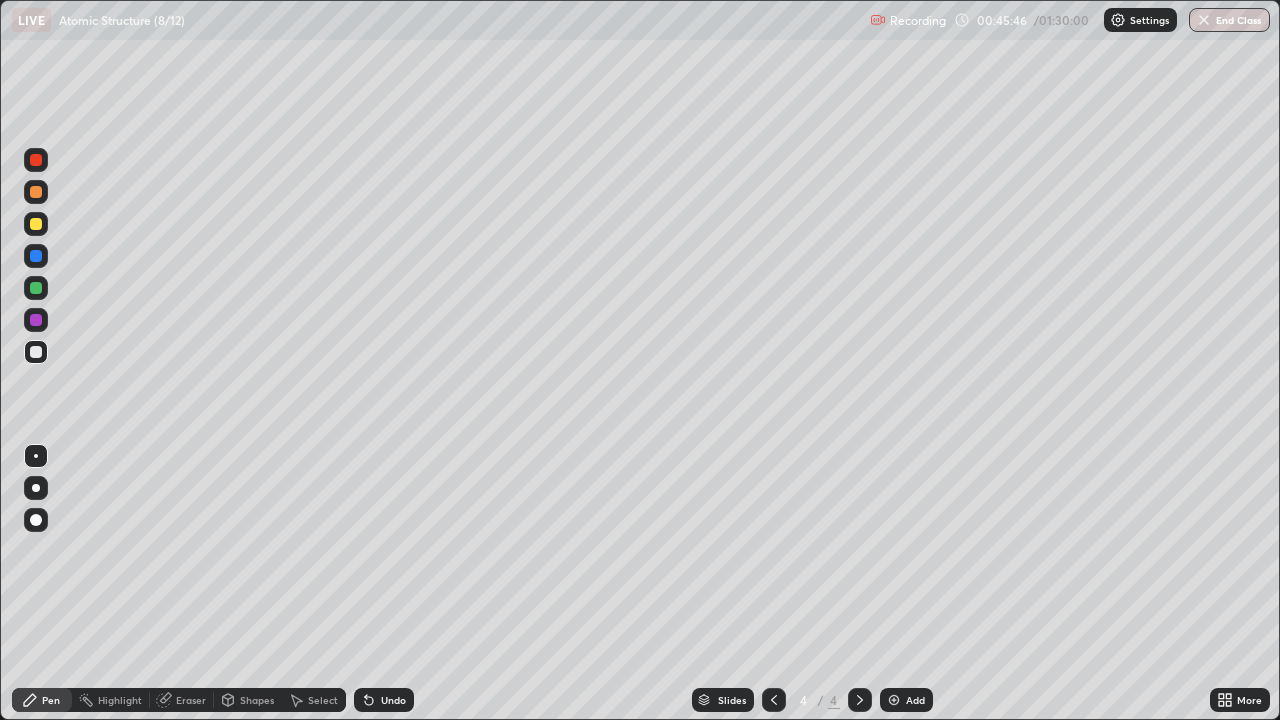 click on "Undo" at bounding box center [384, 700] 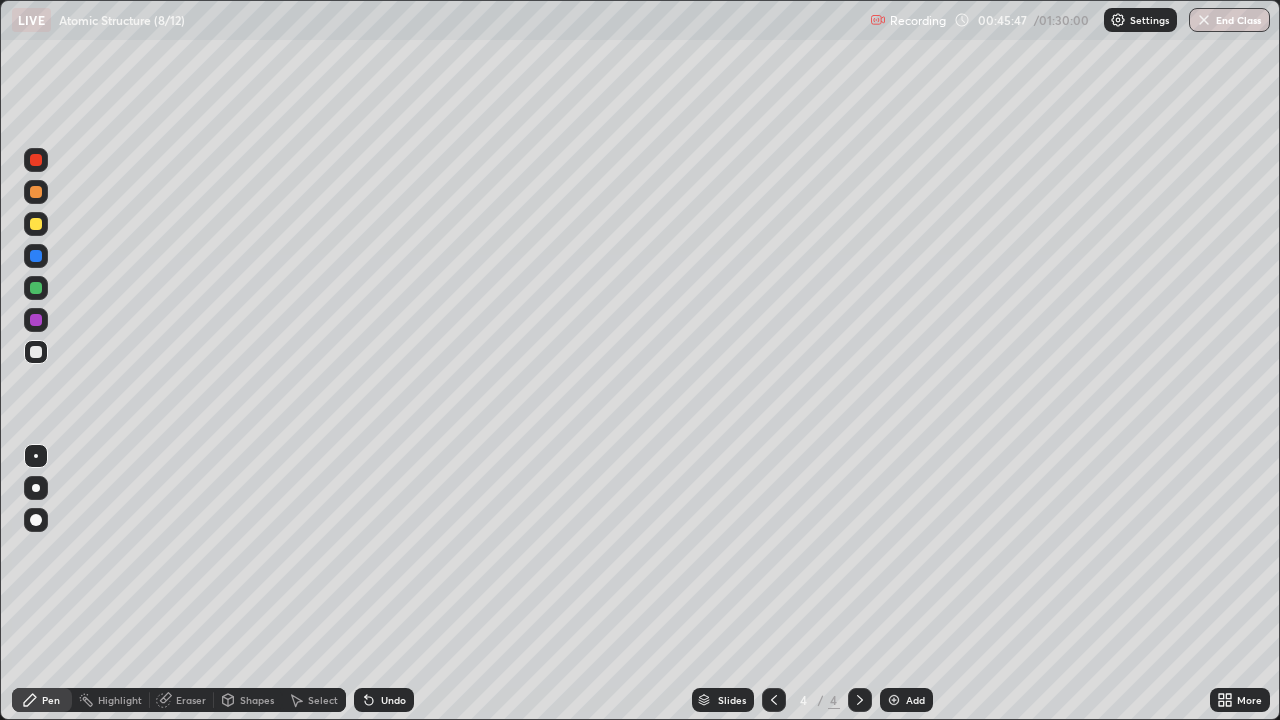click on "Undo" at bounding box center [393, 700] 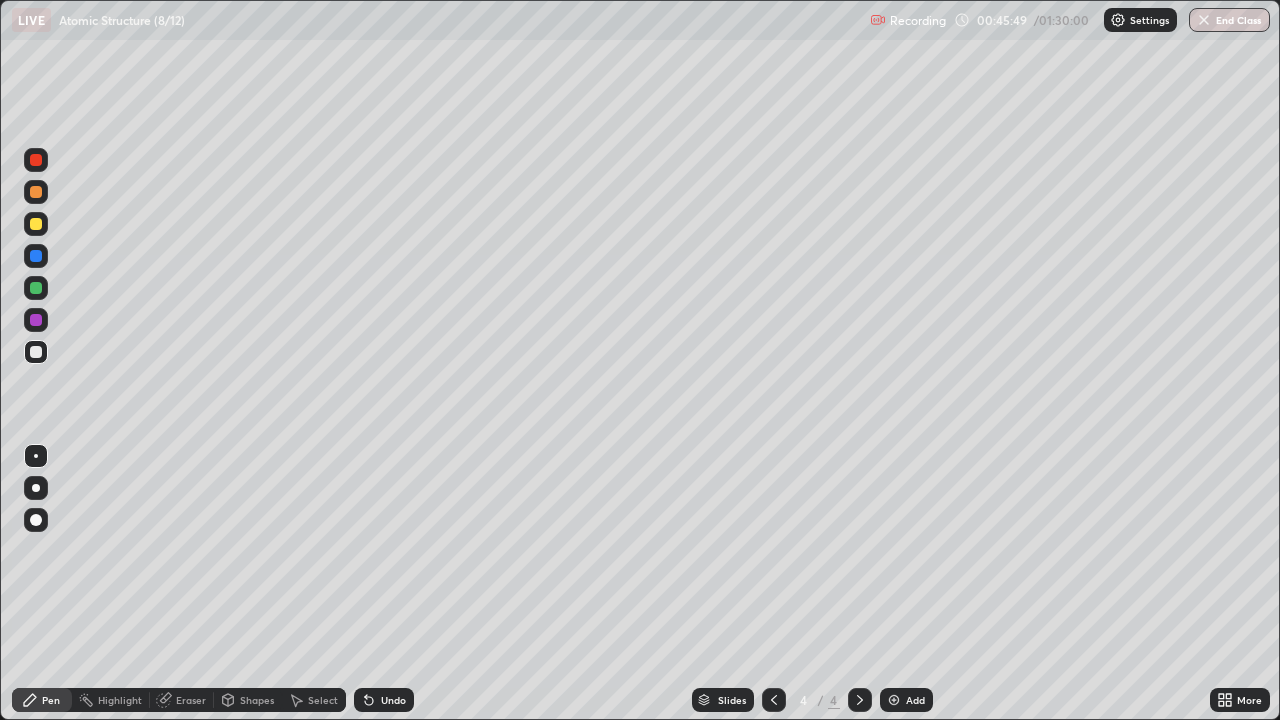 click on "Undo" at bounding box center [384, 700] 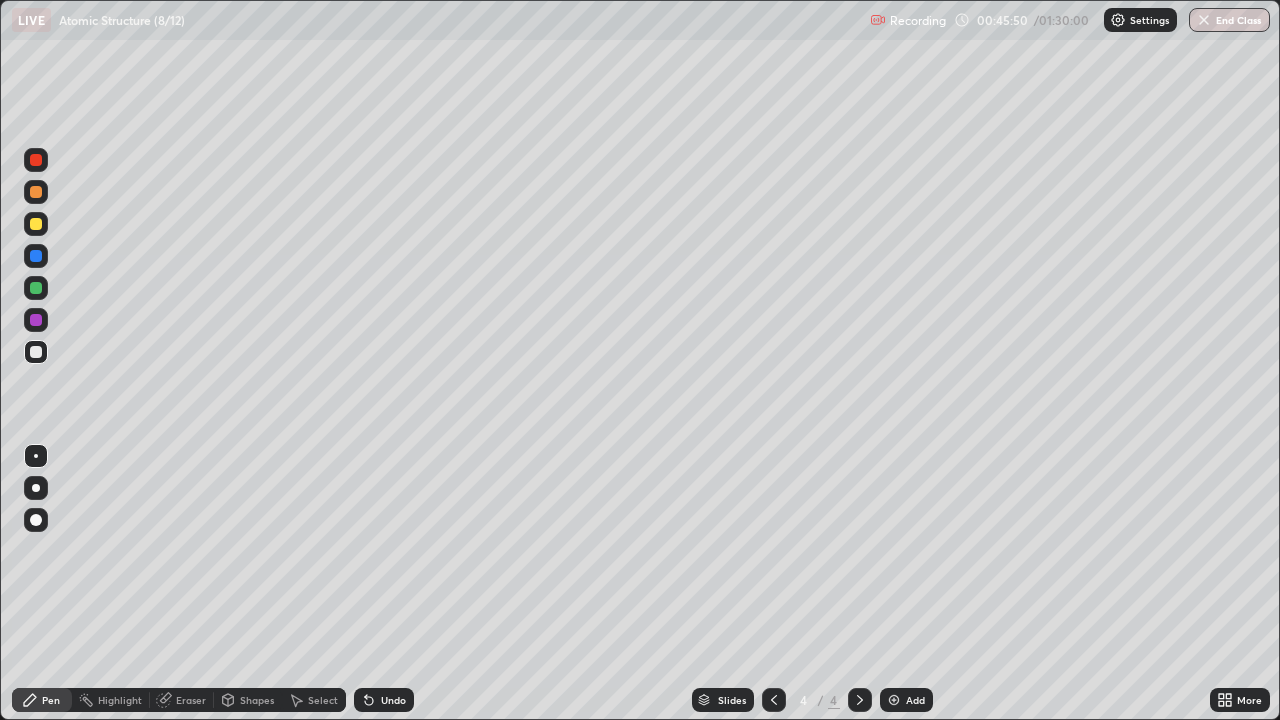click on "Undo" at bounding box center [384, 700] 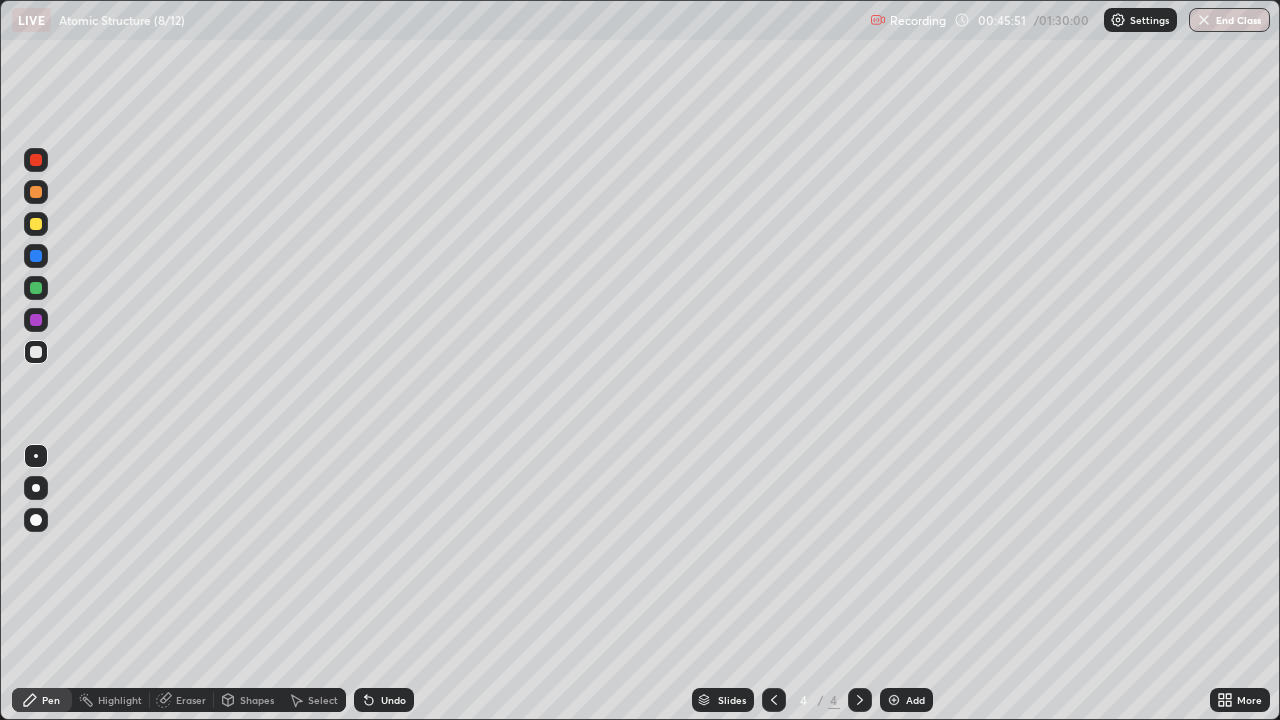 click on "Undo" at bounding box center (384, 700) 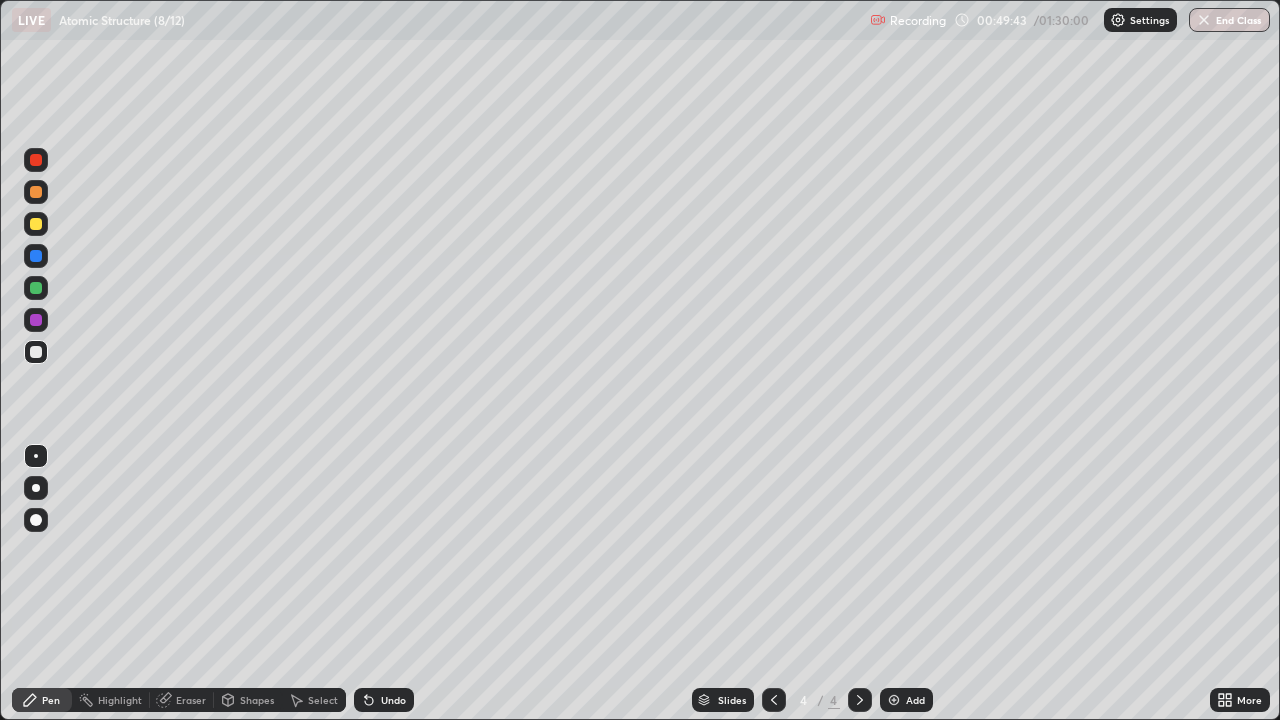click on "Shapes" at bounding box center (257, 700) 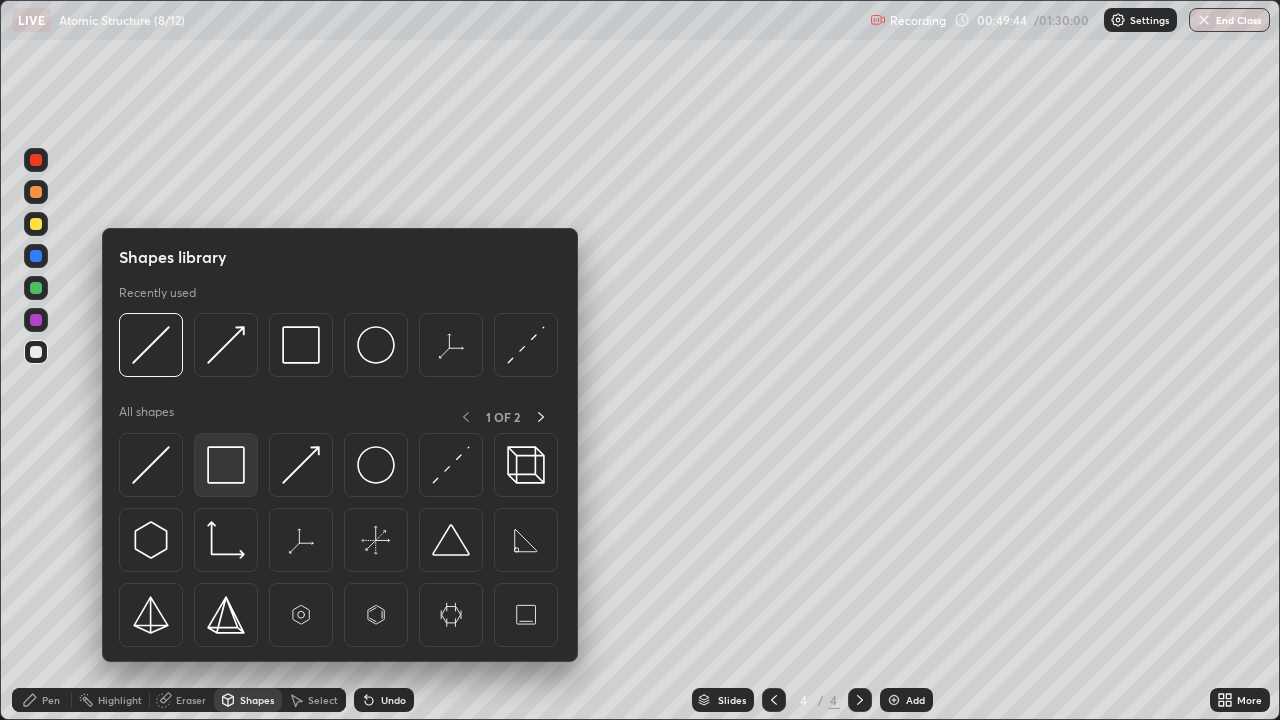 click at bounding box center [226, 465] 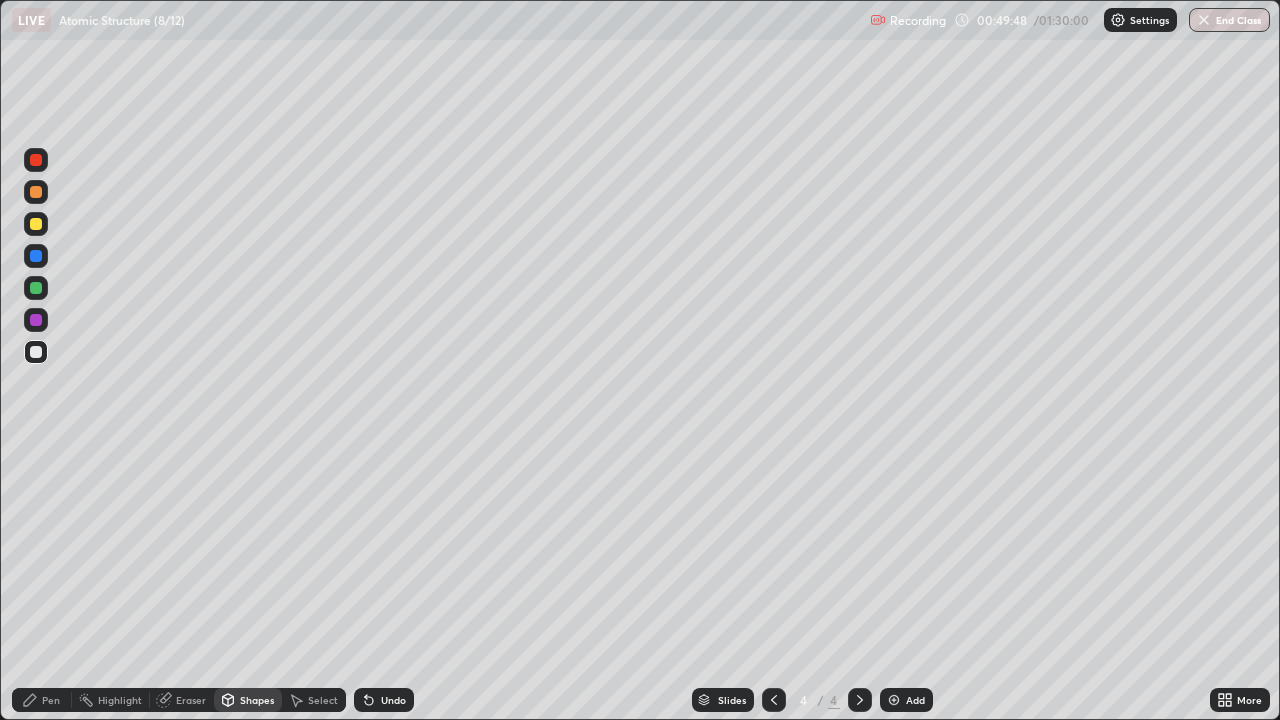 click on "Shapes" at bounding box center (257, 700) 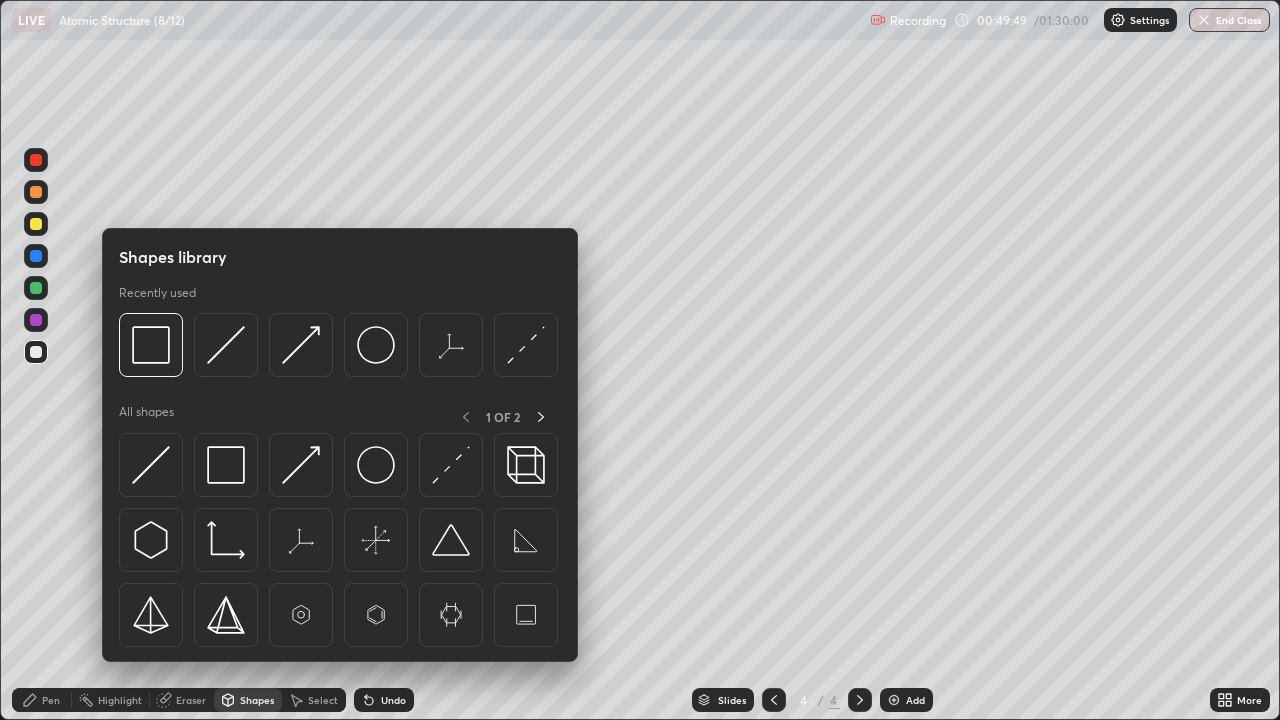 click at bounding box center [151, 465] 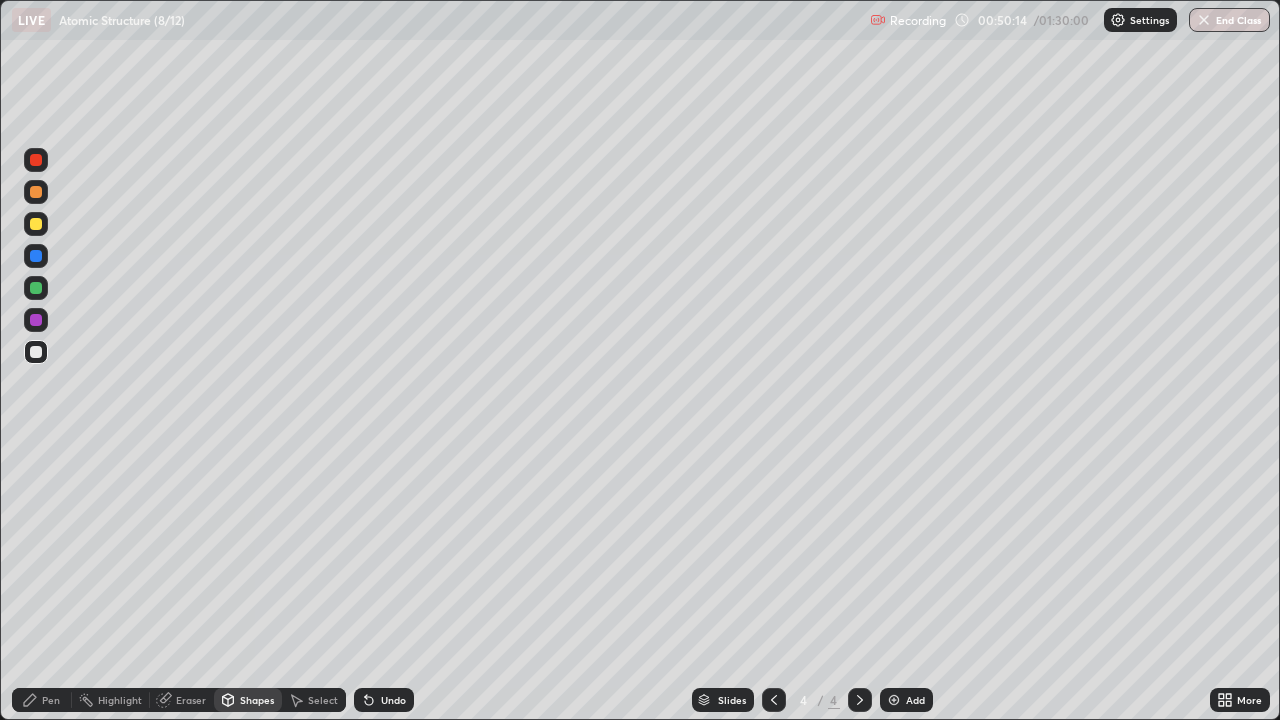 click at bounding box center [36, 224] 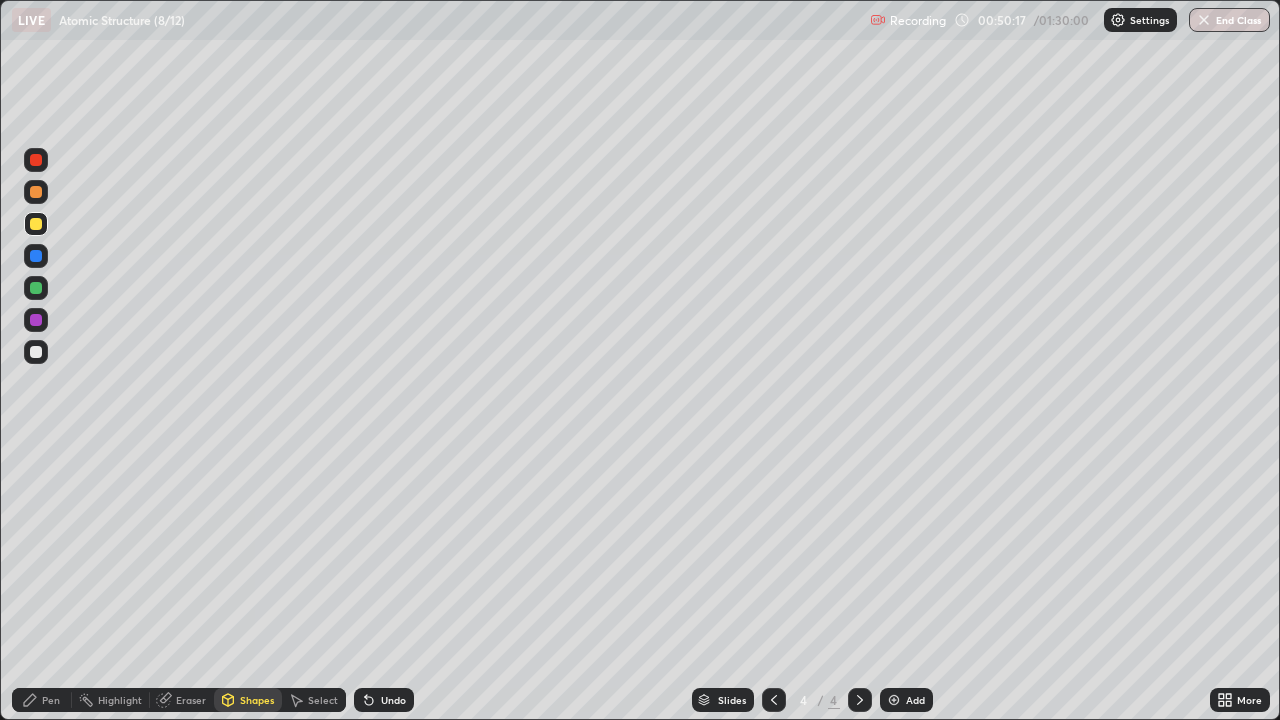 click 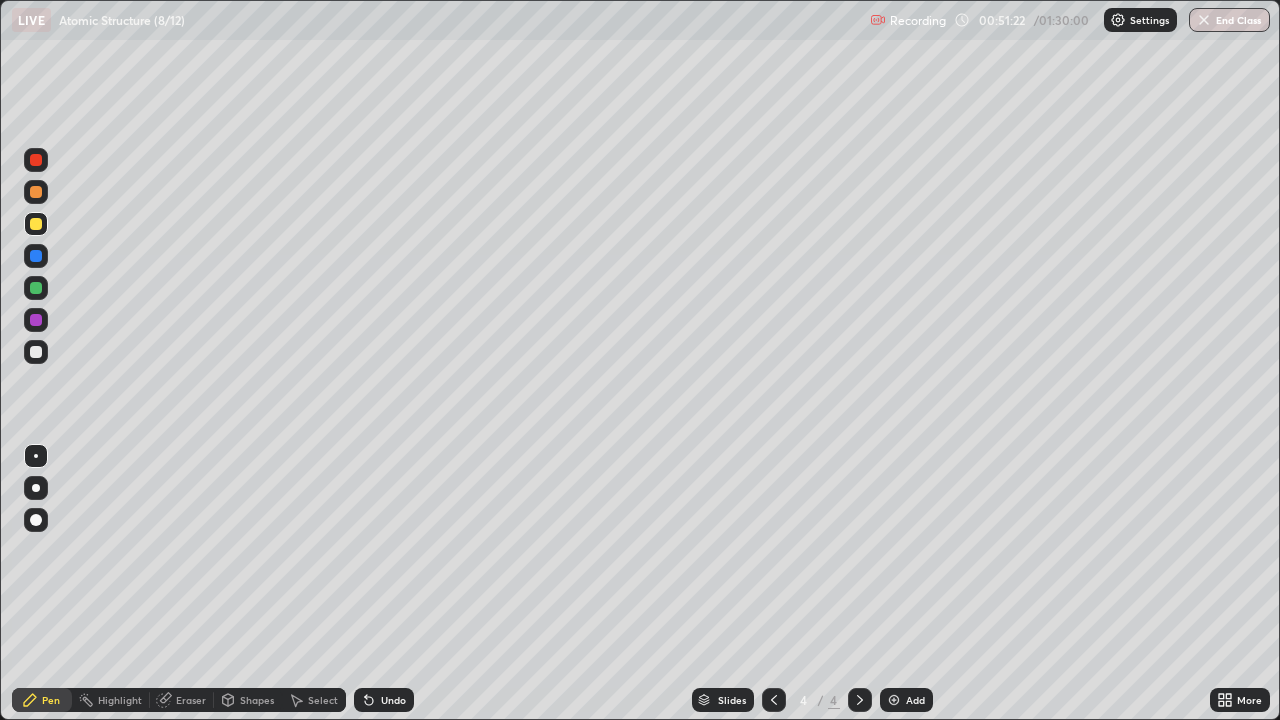 click at bounding box center (36, 352) 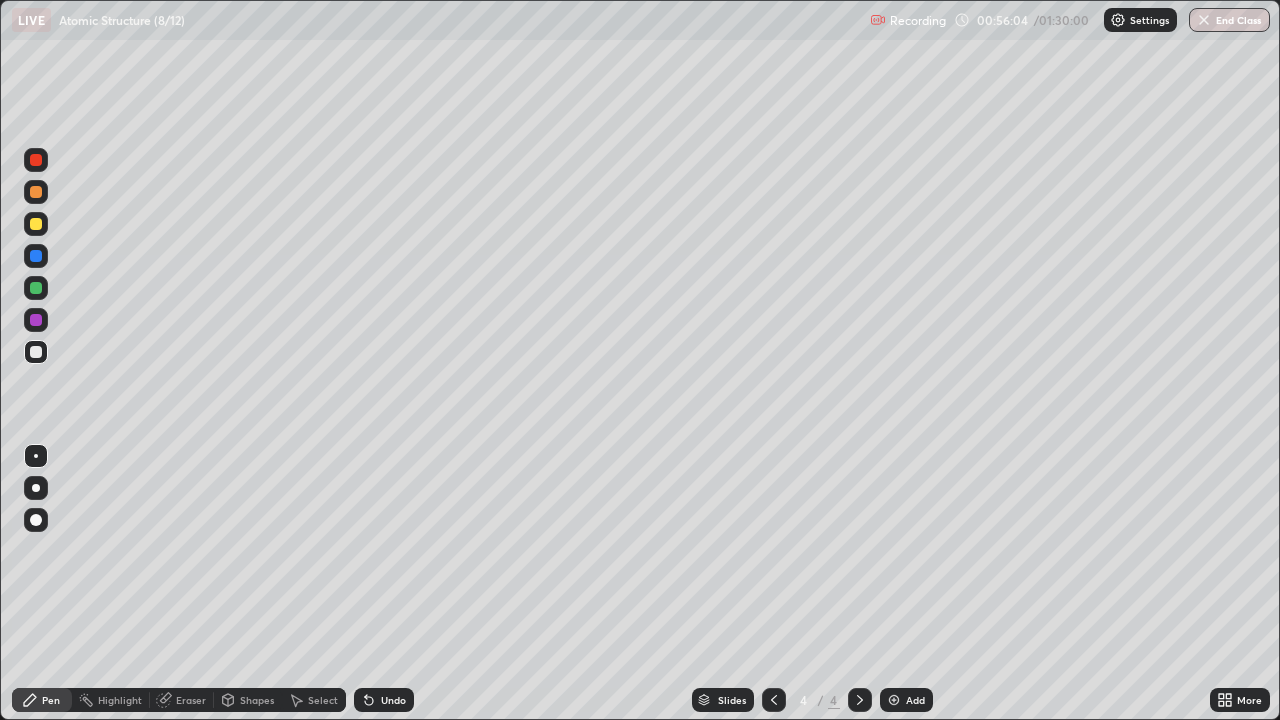 click on "Undo" at bounding box center (393, 700) 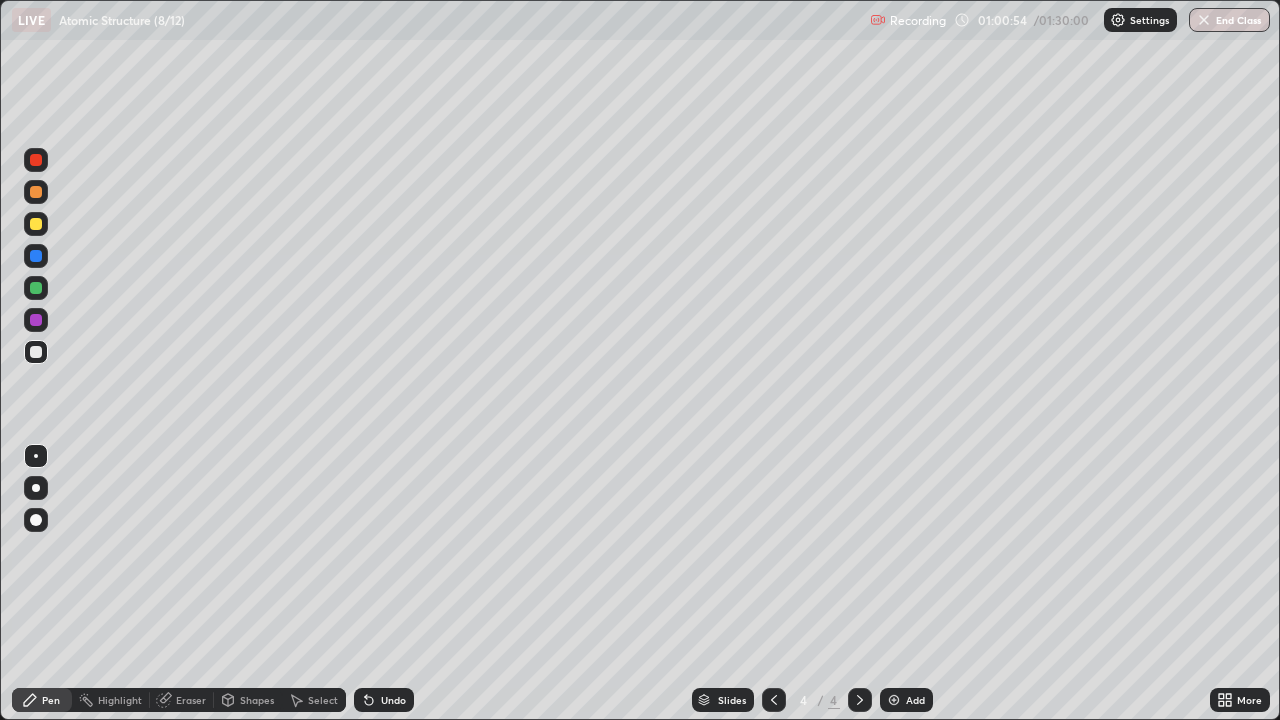 click at bounding box center (894, 700) 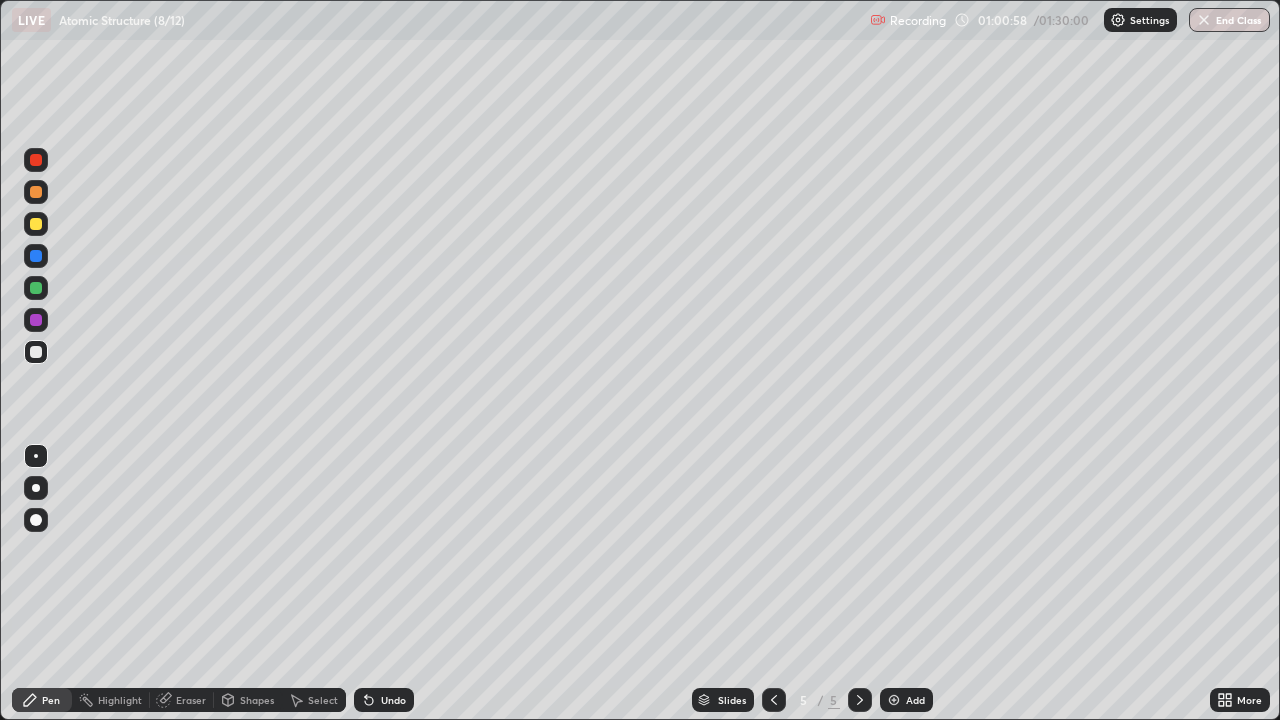 click at bounding box center [36, 224] 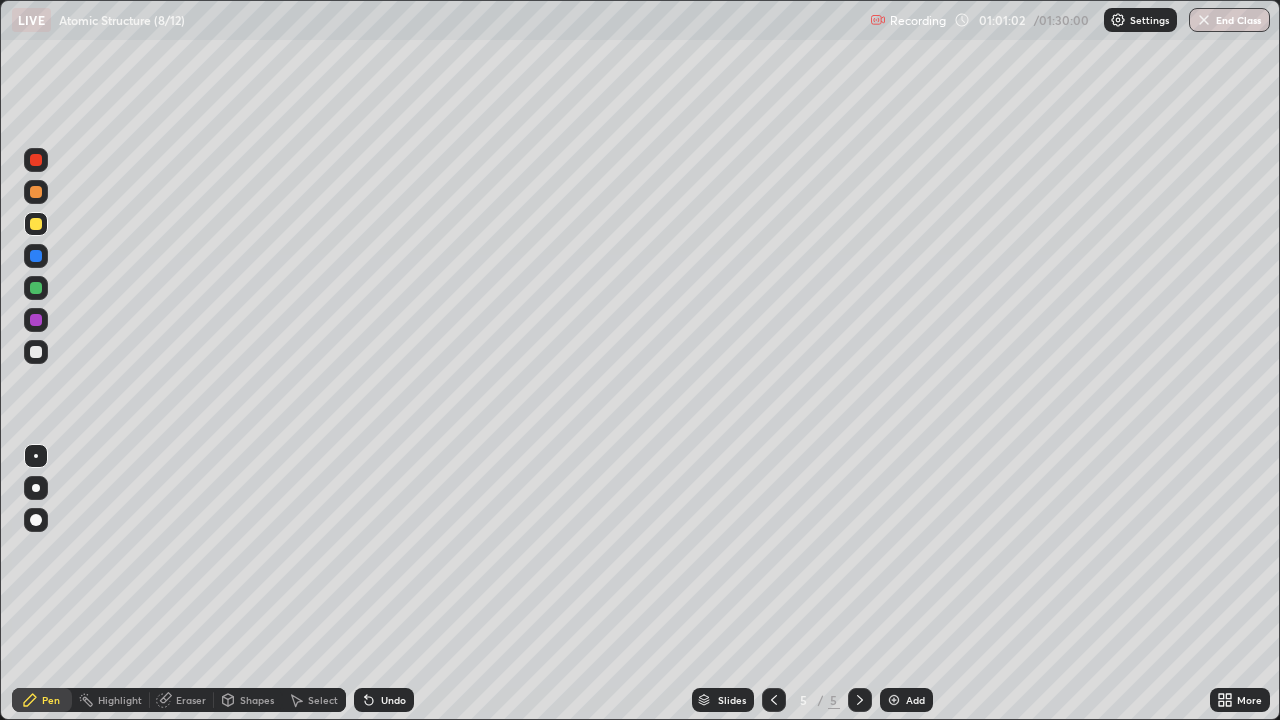 click at bounding box center [36, 352] 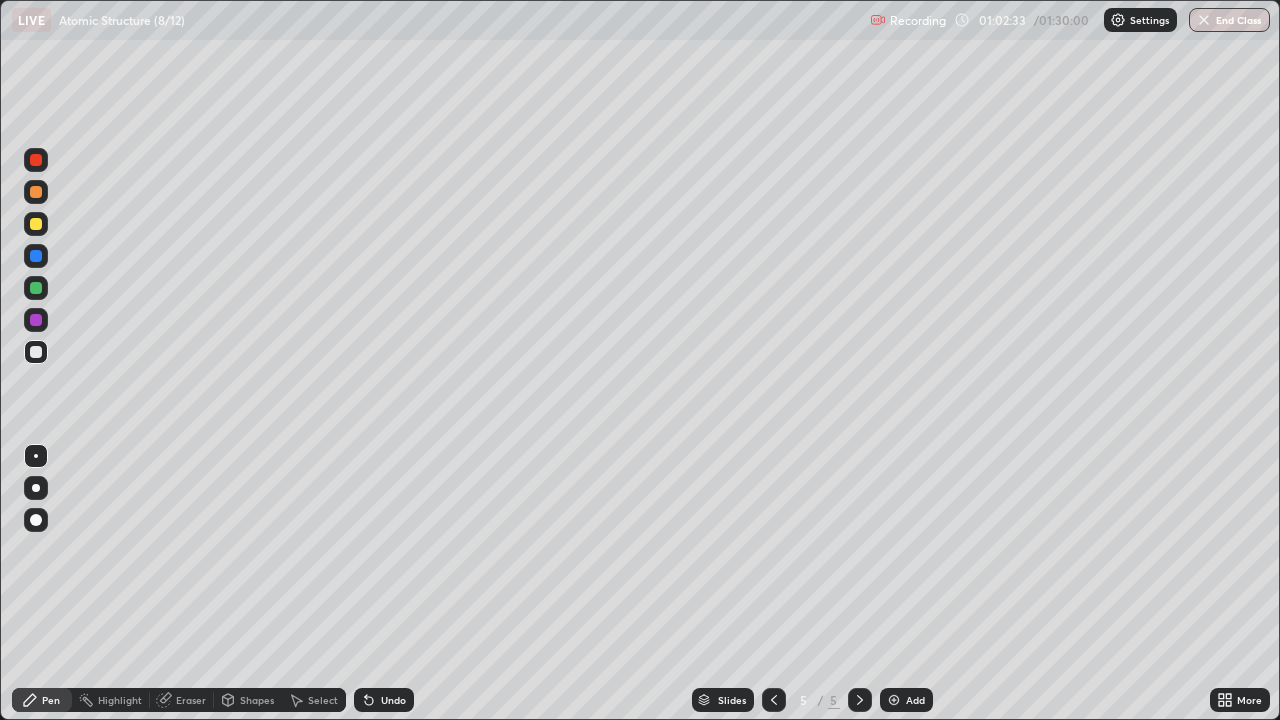 click on "Eraser" at bounding box center [182, 700] 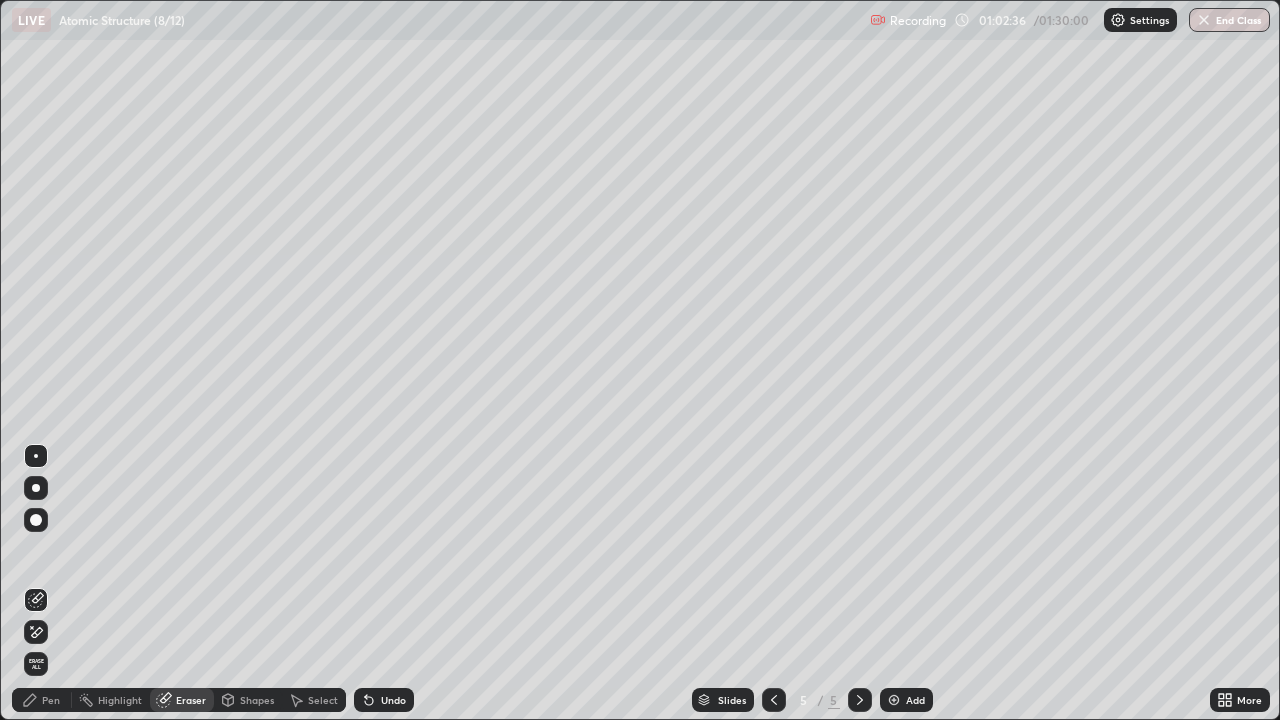 click 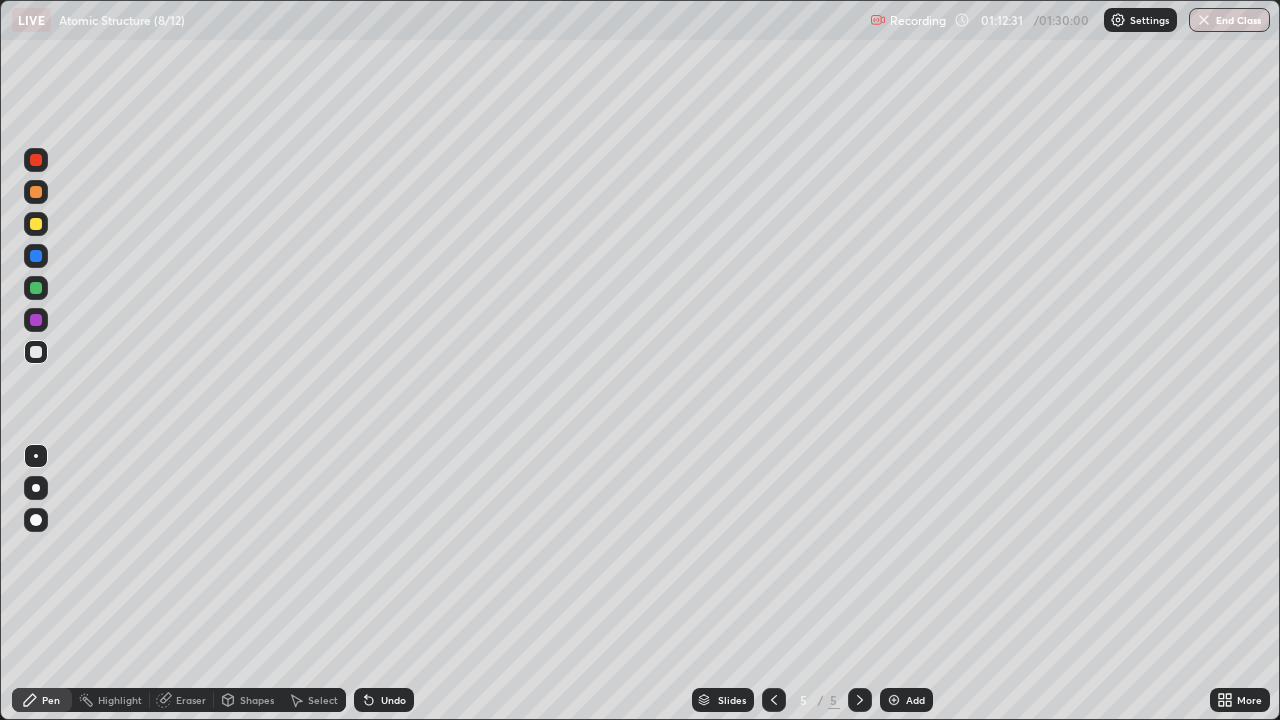 click on "Add" at bounding box center [906, 700] 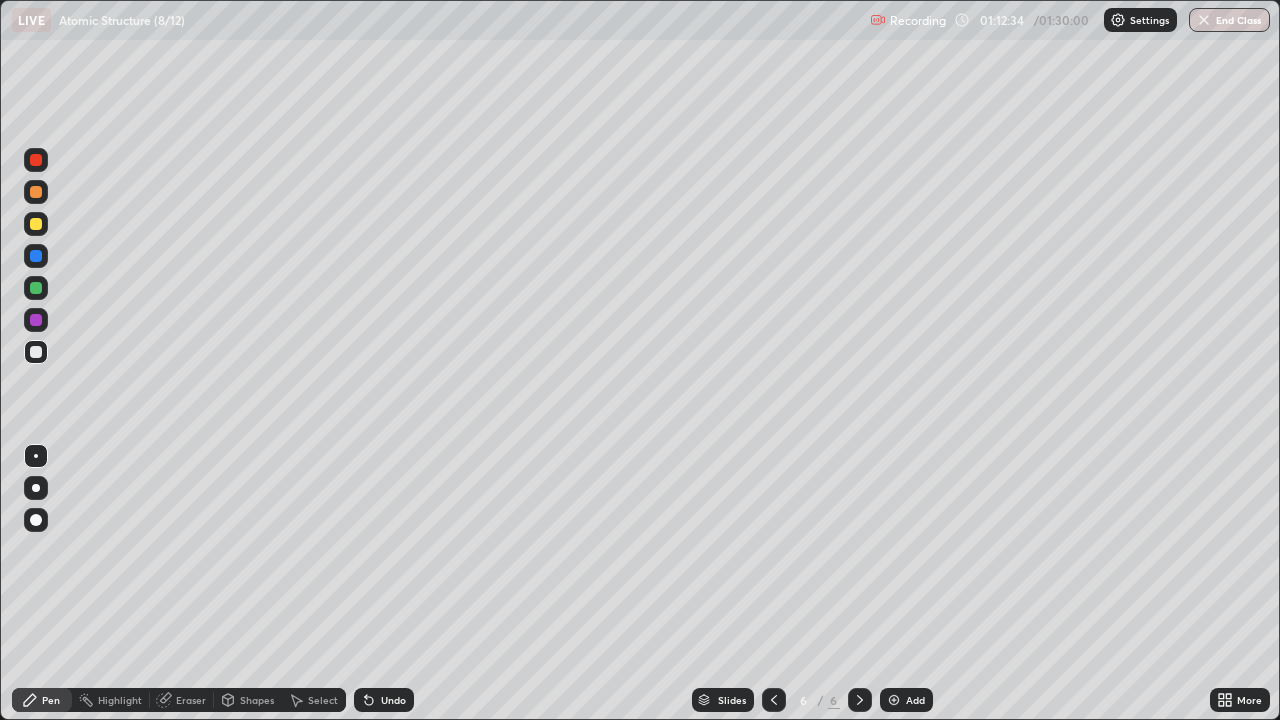 click at bounding box center [36, 224] 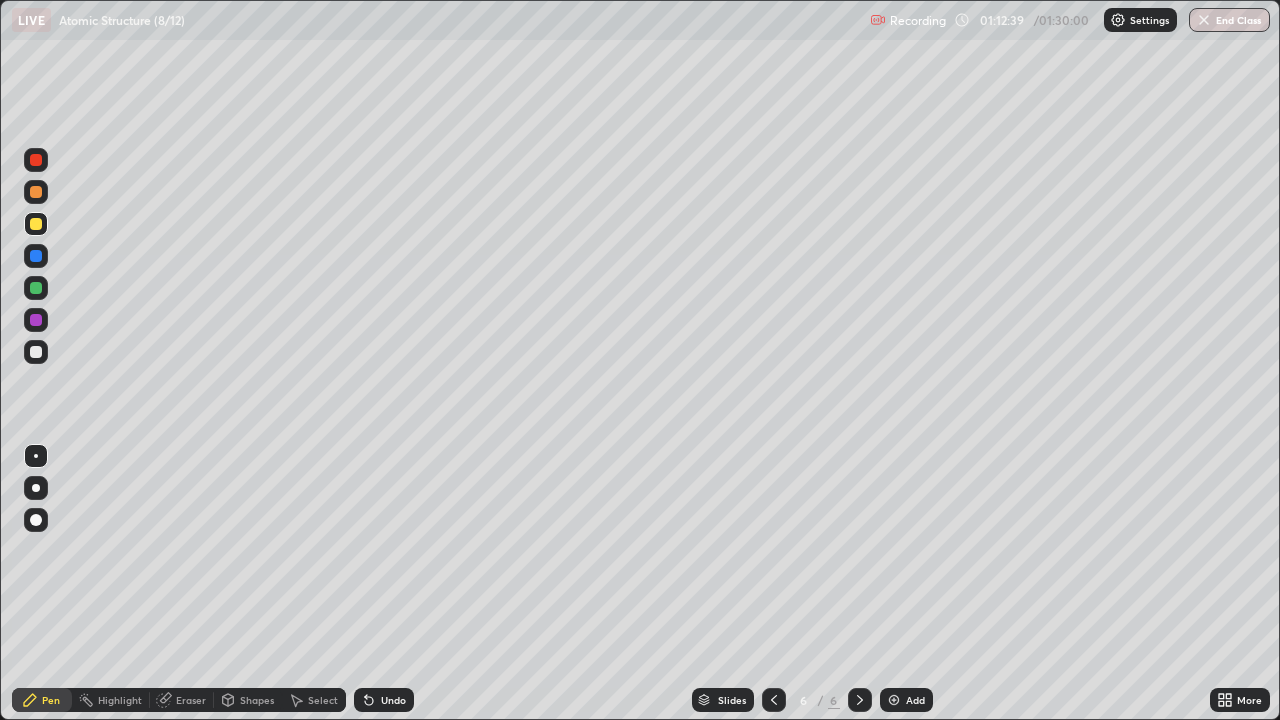 click at bounding box center [36, 352] 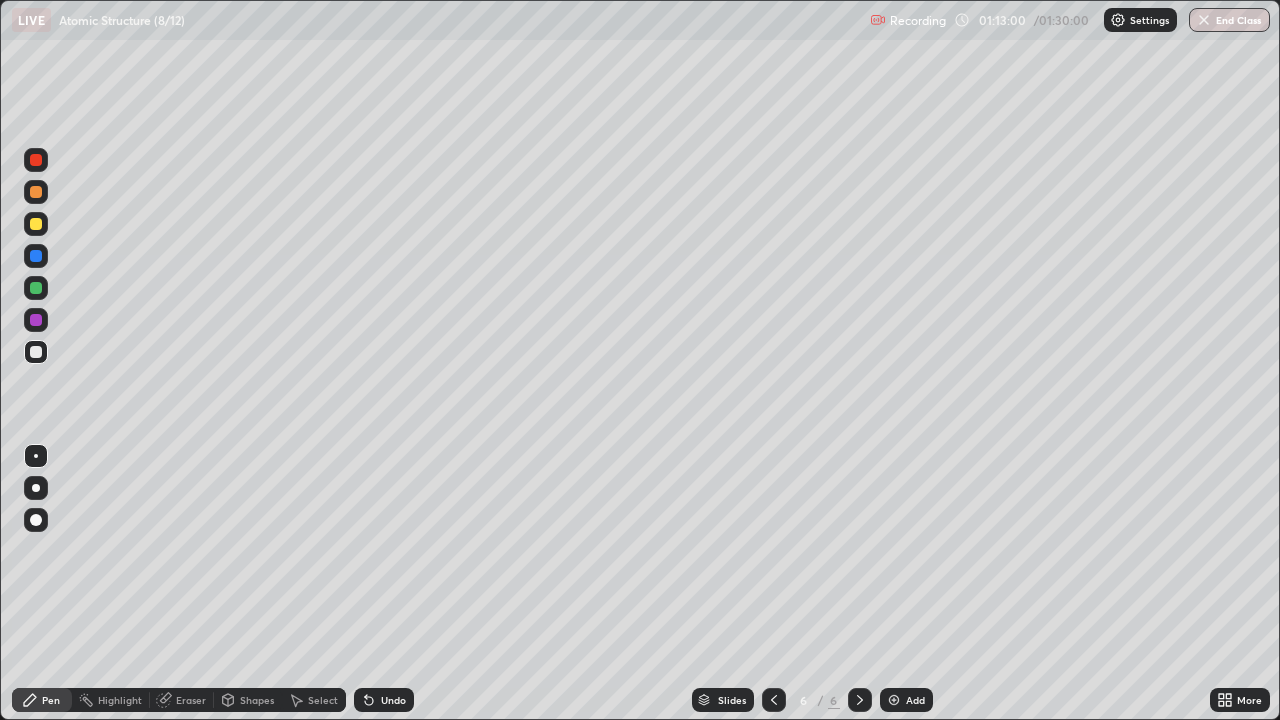 click on "Undo" at bounding box center (393, 700) 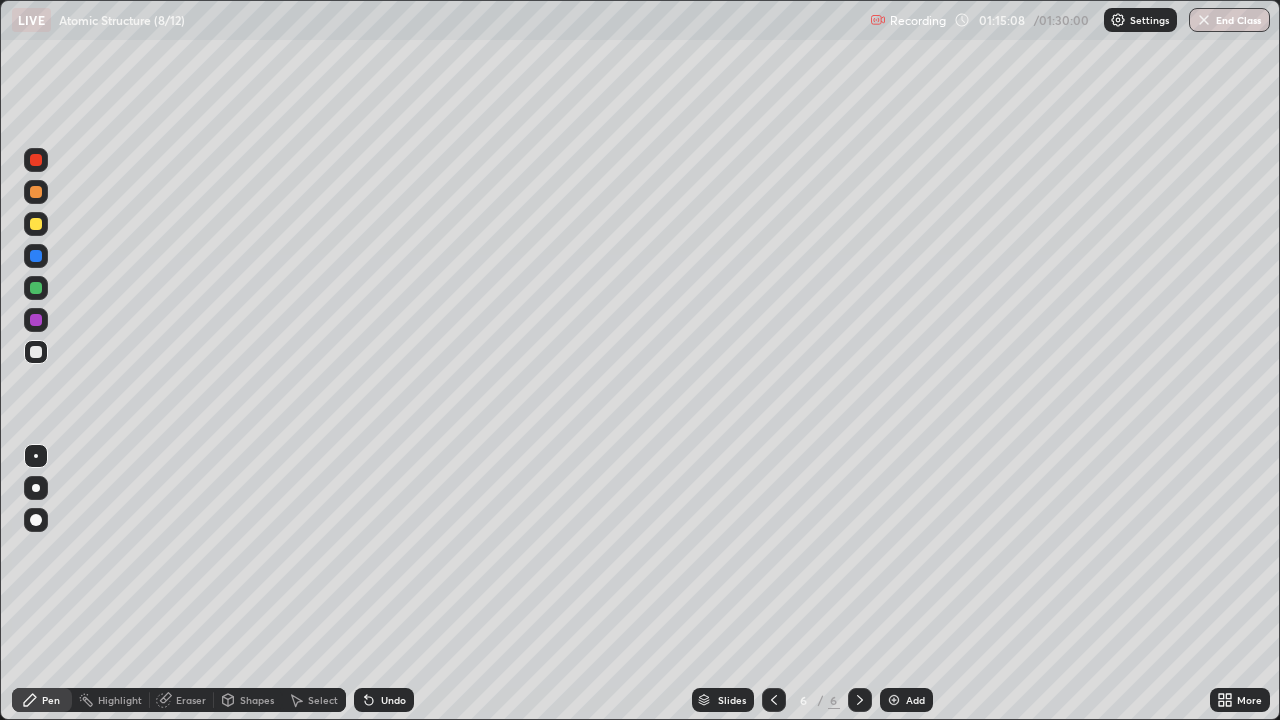 click 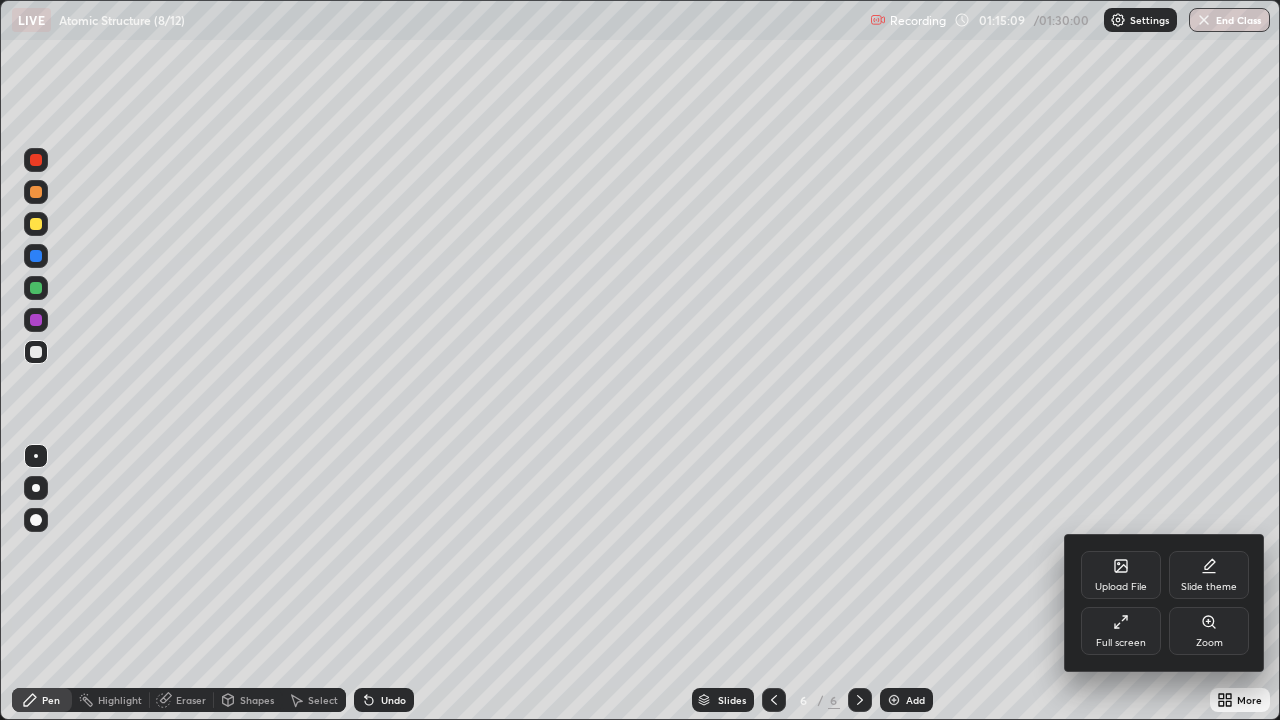click on "Full screen" at bounding box center [1121, 631] 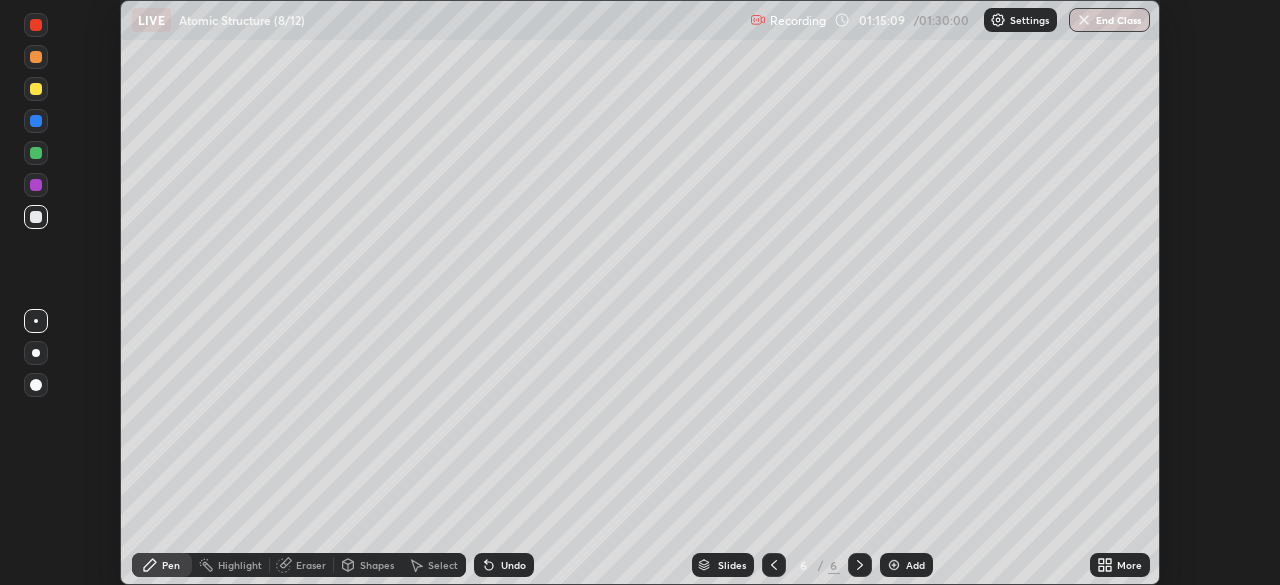 scroll, scrollTop: 585, scrollLeft: 1280, axis: both 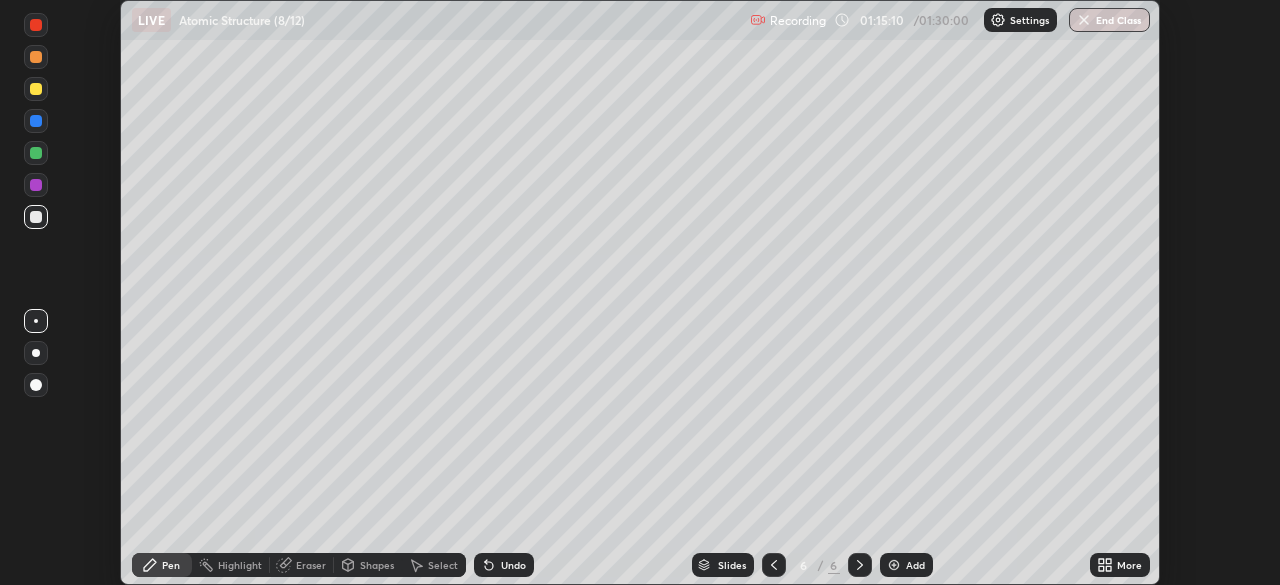 click on "More" at bounding box center (1129, 565) 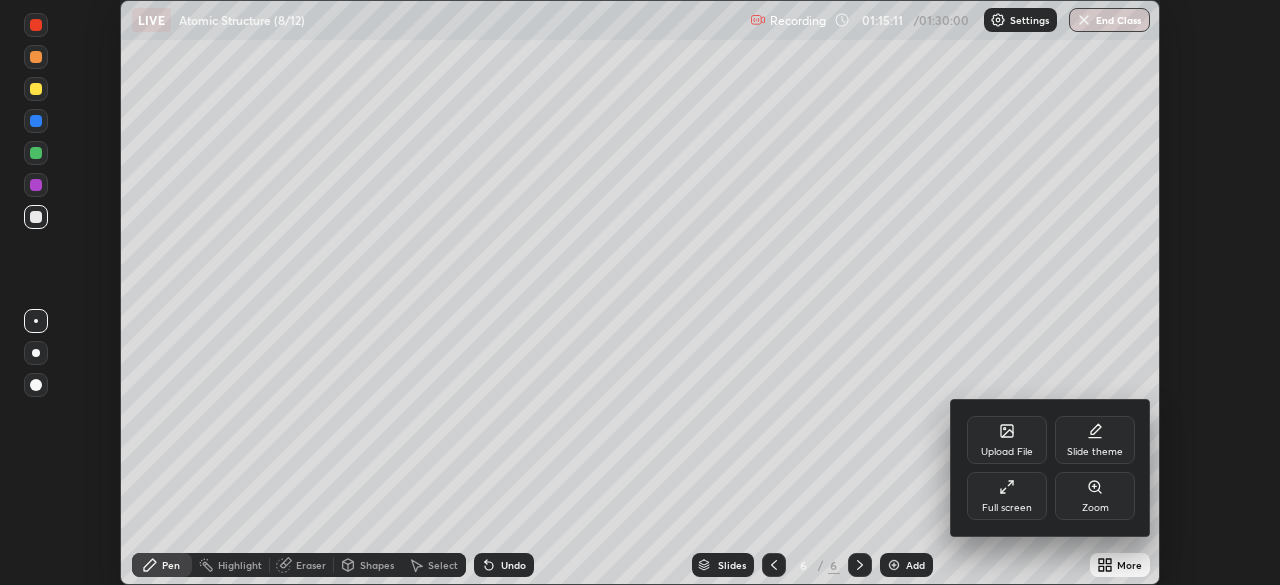 click on "Full screen" at bounding box center [1007, 496] 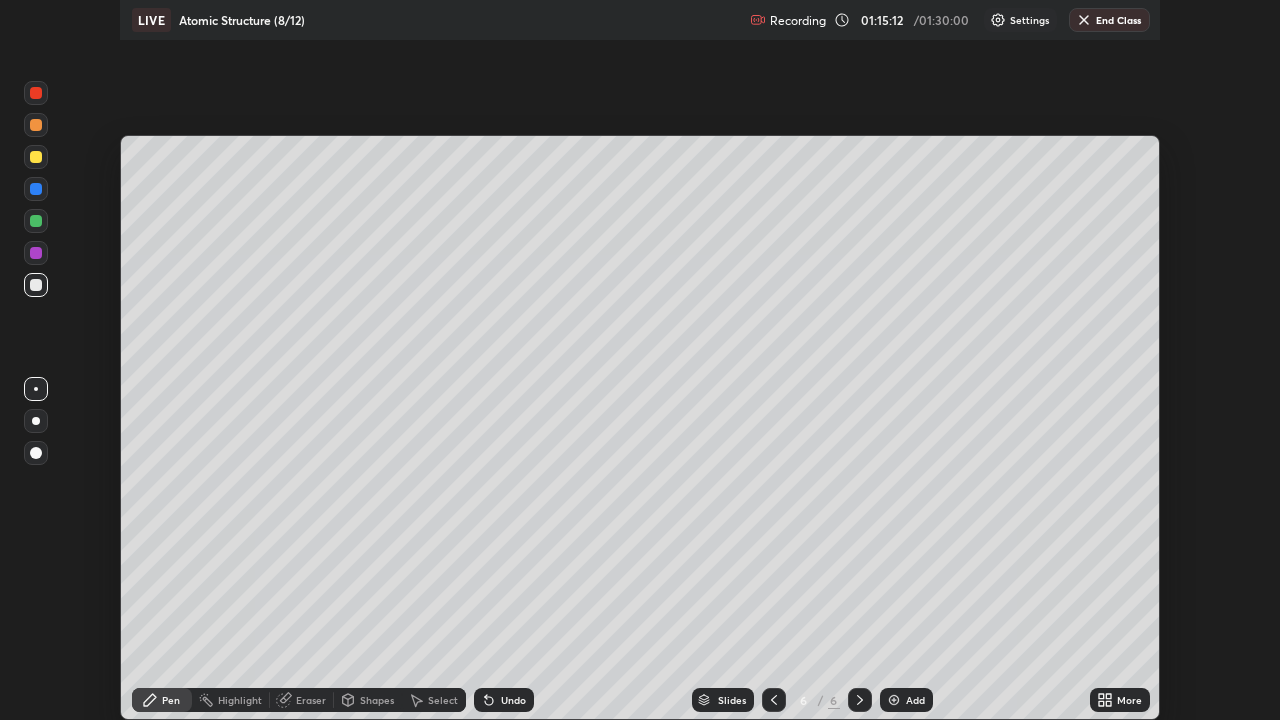 scroll, scrollTop: 99280, scrollLeft: 98720, axis: both 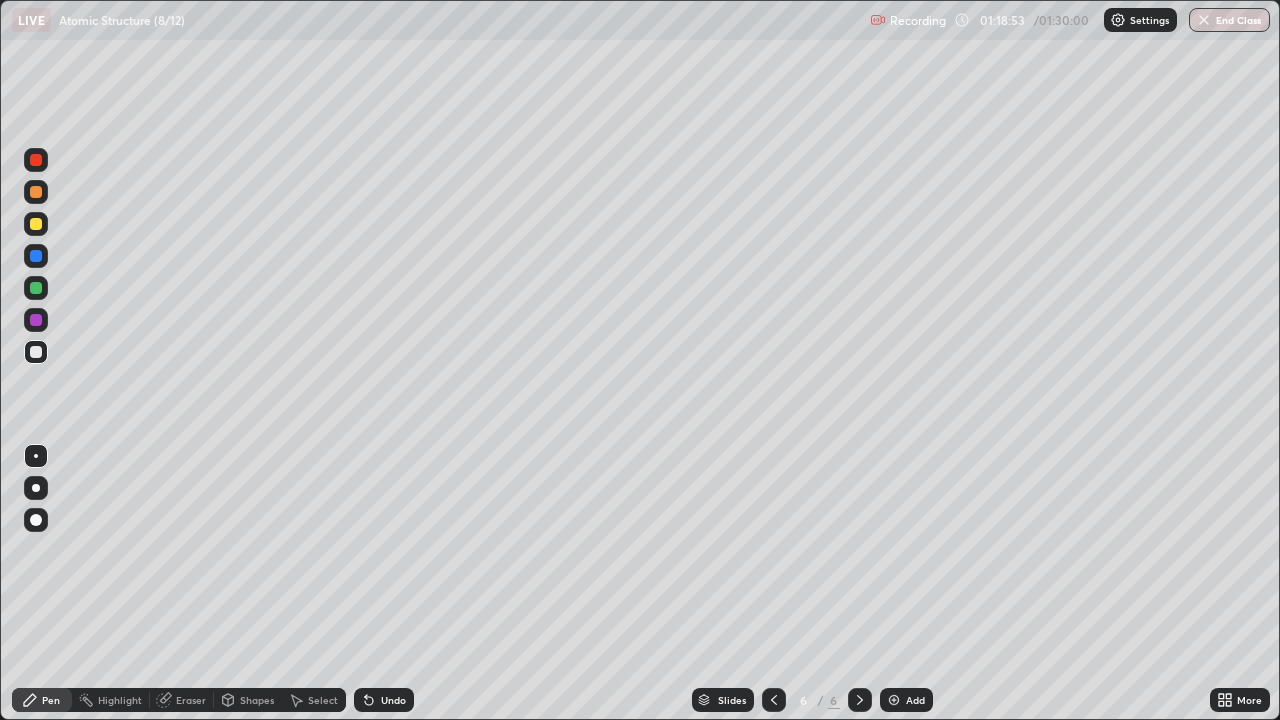 click on "Undo" at bounding box center [393, 700] 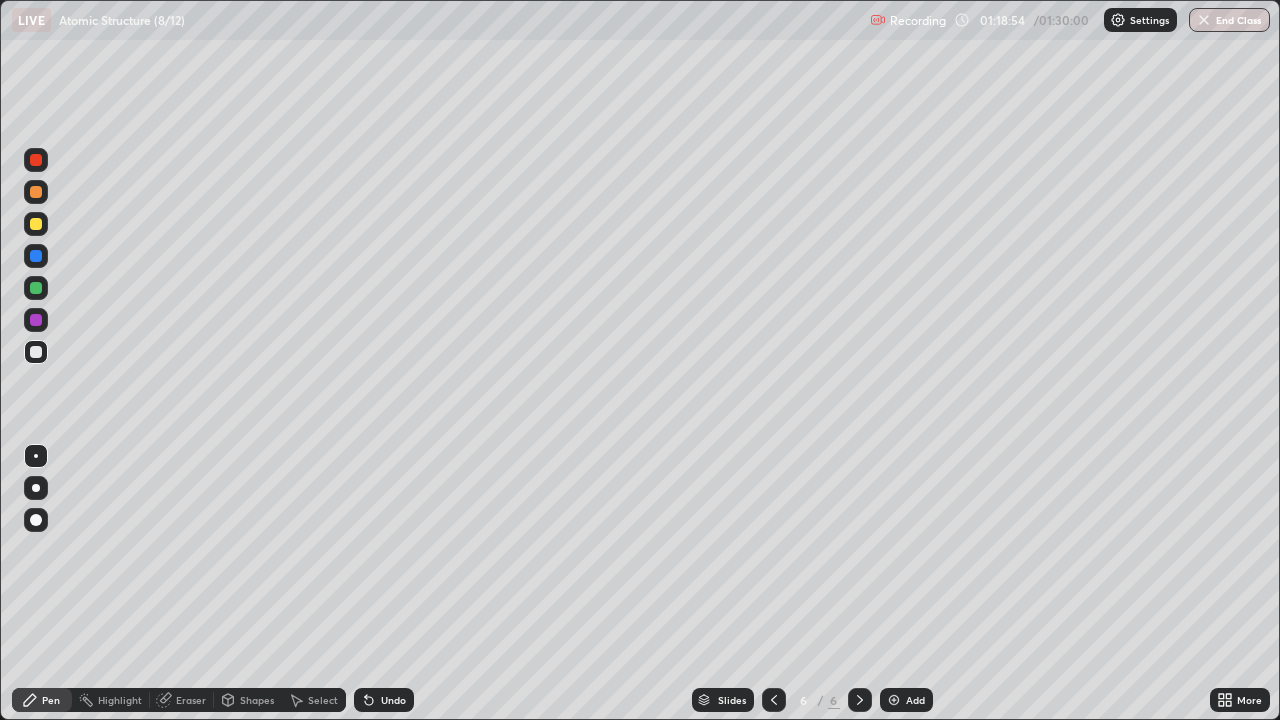 click on "Undo" at bounding box center (384, 700) 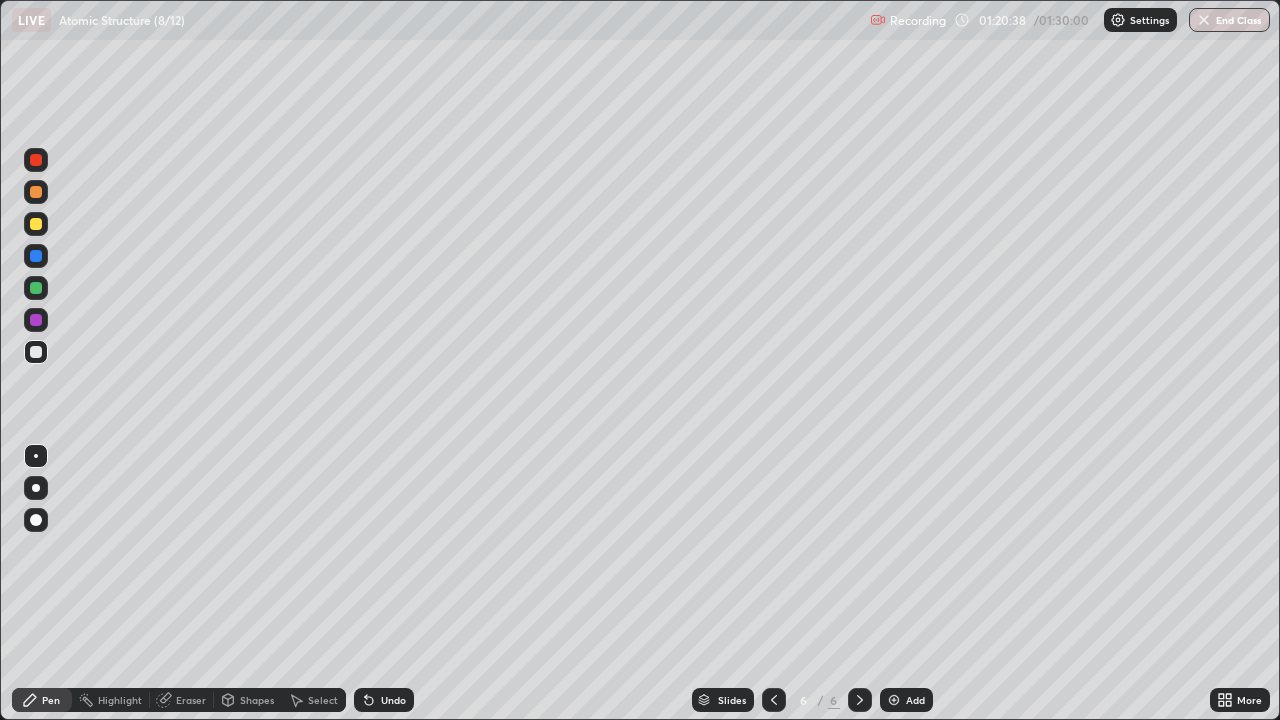 click on "Shapes" at bounding box center (257, 700) 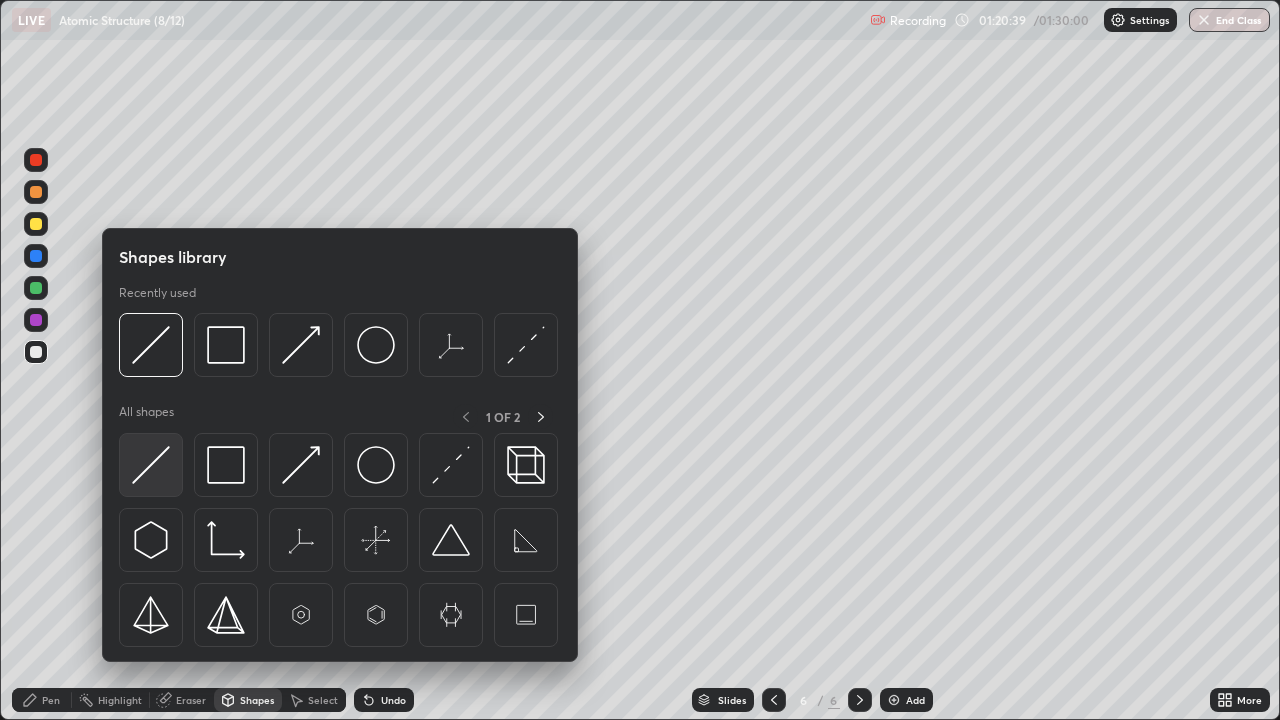 click at bounding box center [151, 465] 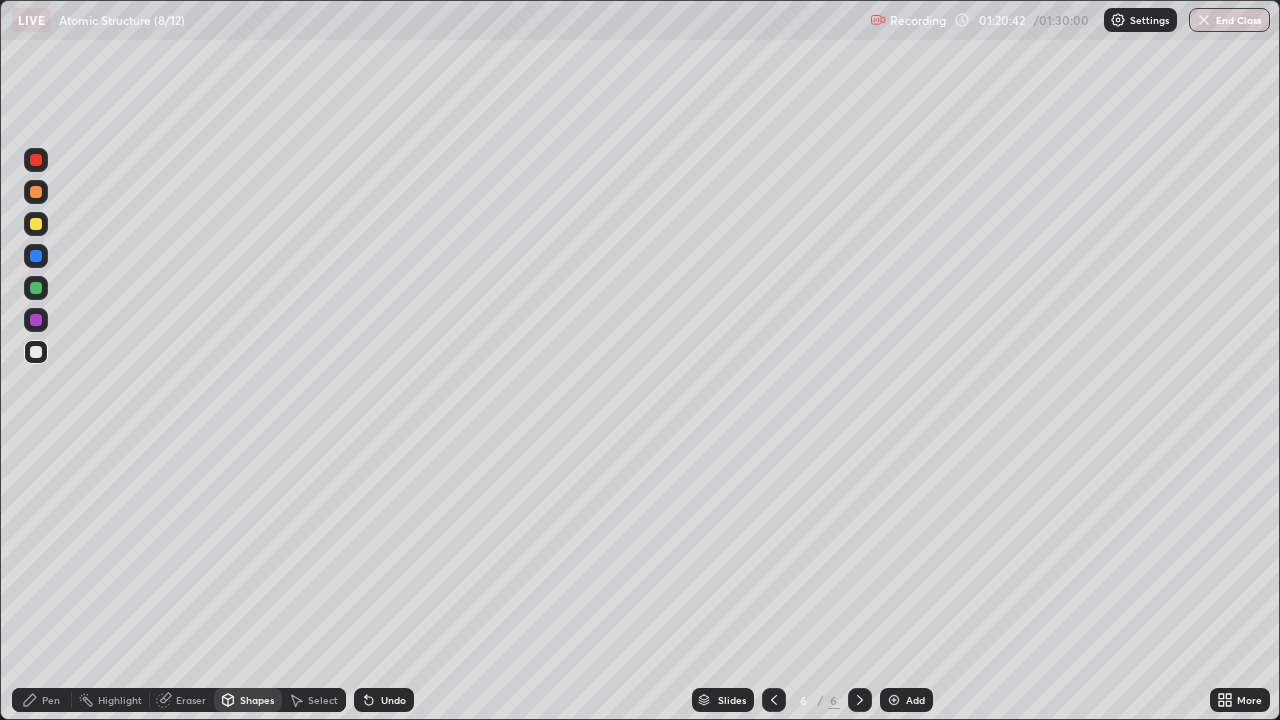 click on "Pen" at bounding box center (51, 700) 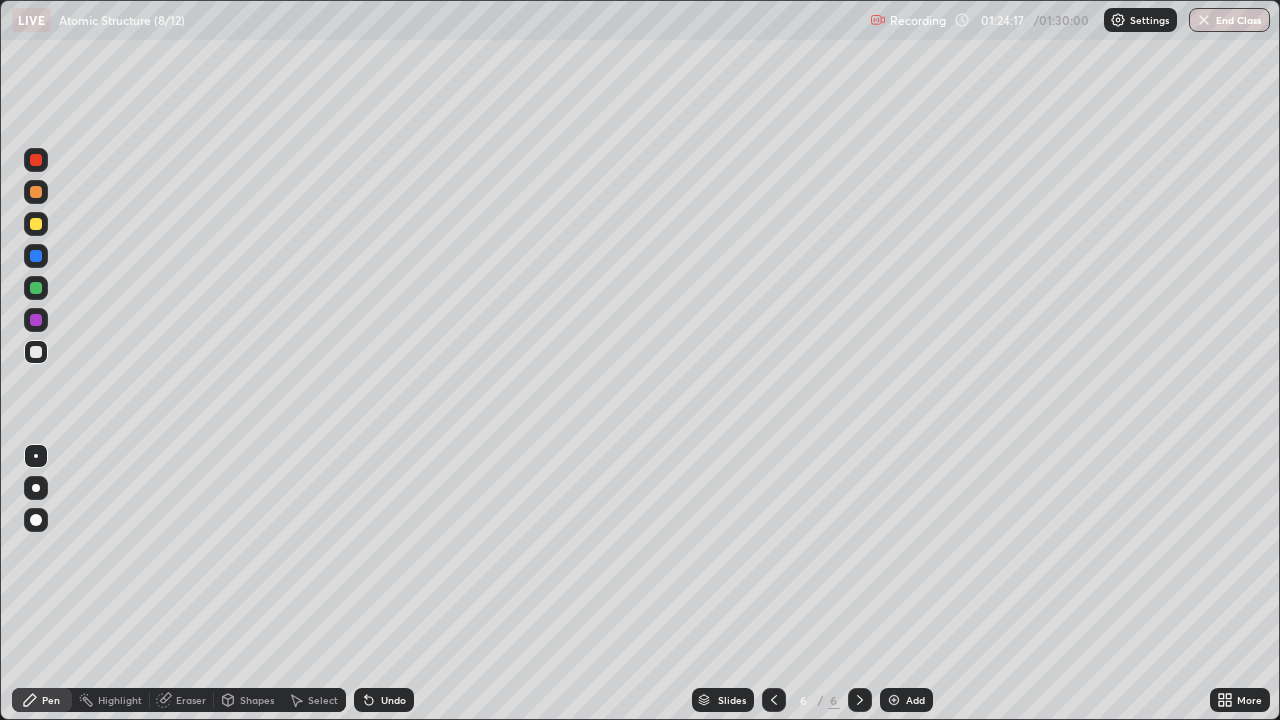 click on "Eraser" at bounding box center (191, 700) 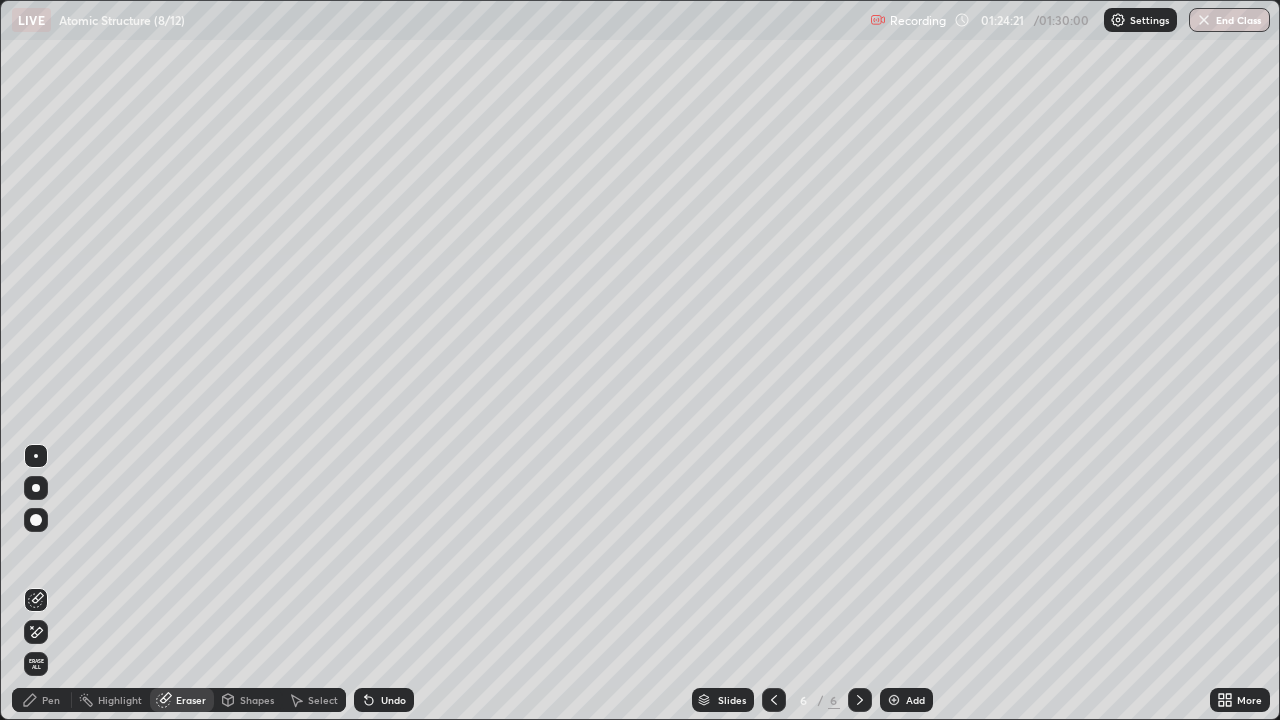 click on "Pen" at bounding box center [51, 700] 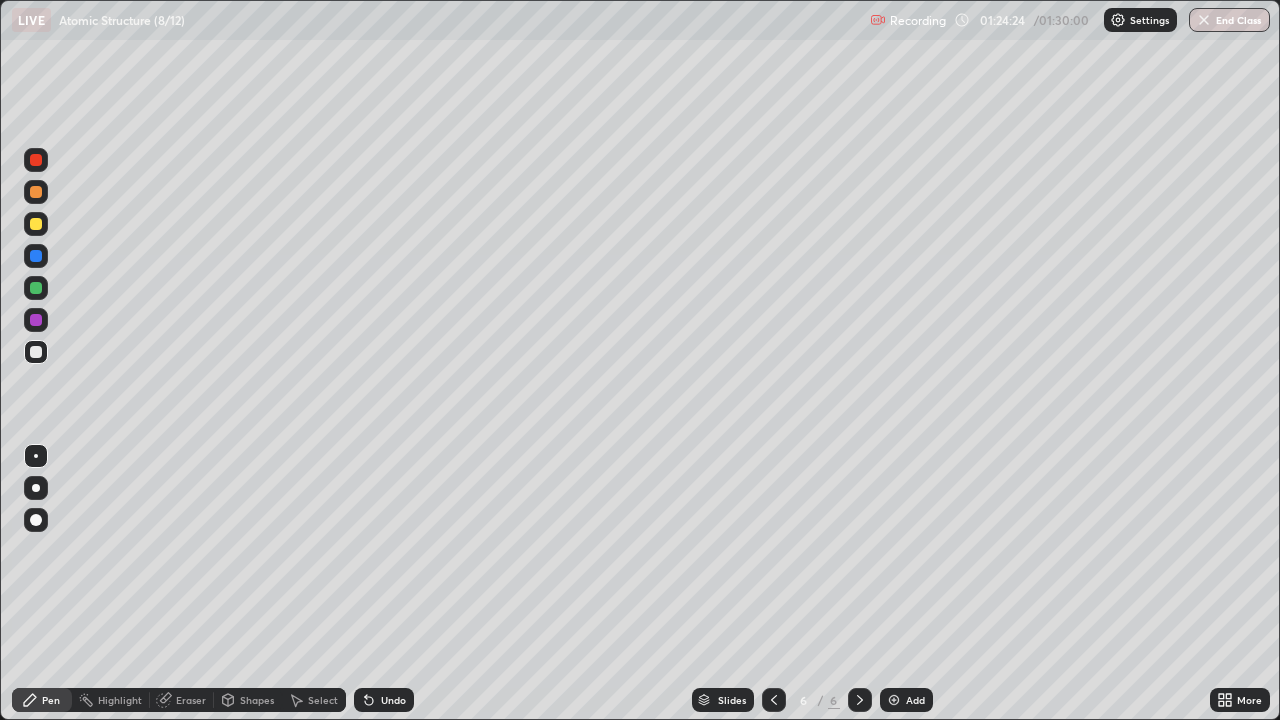 click on "Undo" at bounding box center [393, 700] 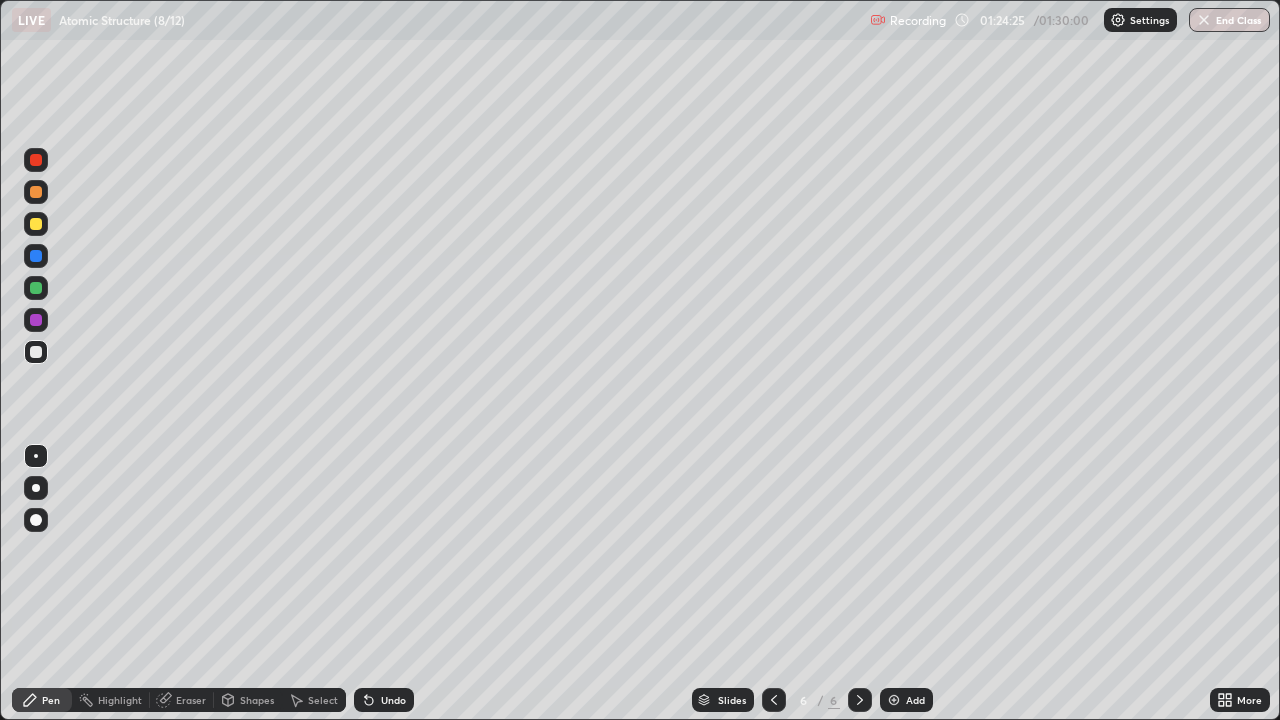 click on "Undo" at bounding box center (393, 700) 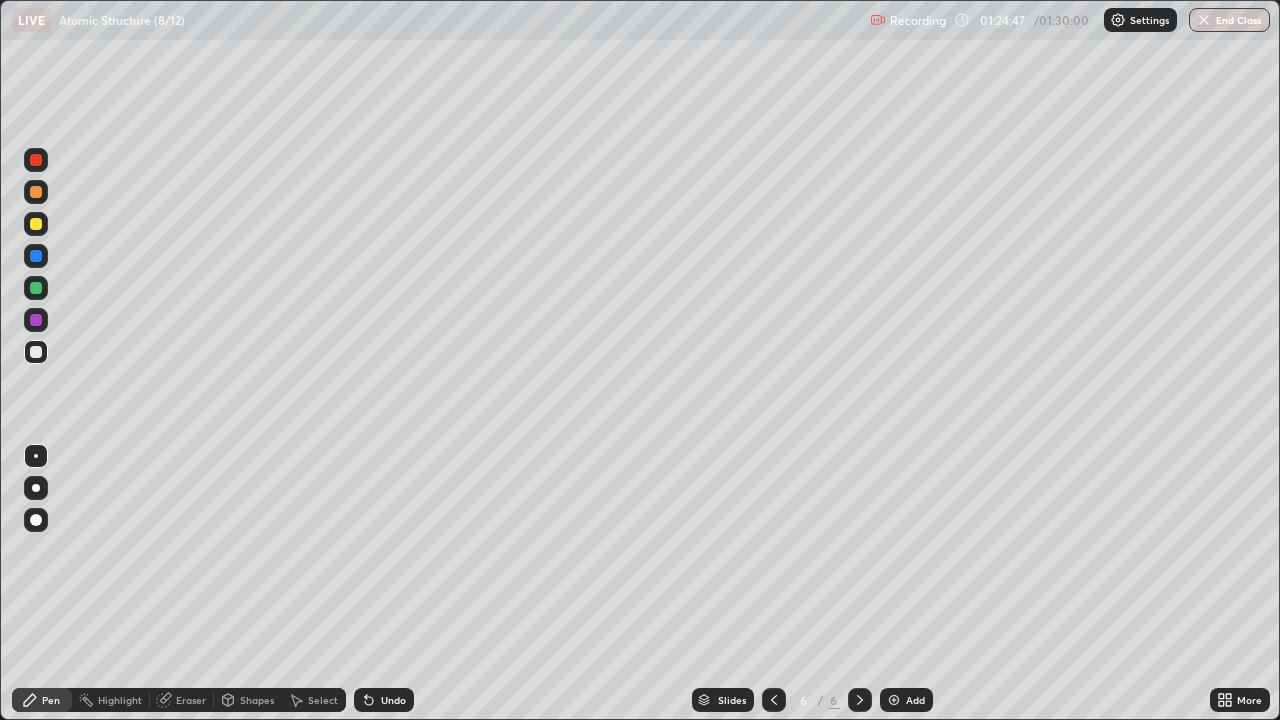 click on "Undo" at bounding box center [393, 700] 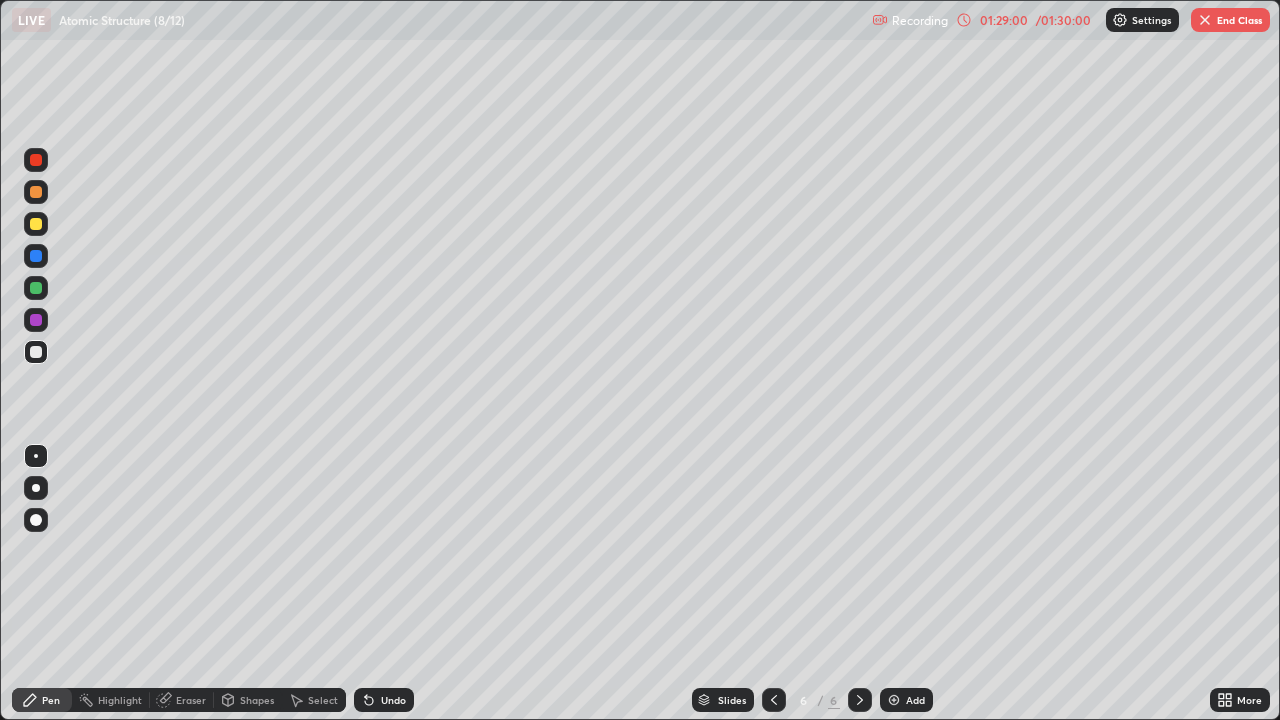 click on "End Class" at bounding box center (1230, 20) 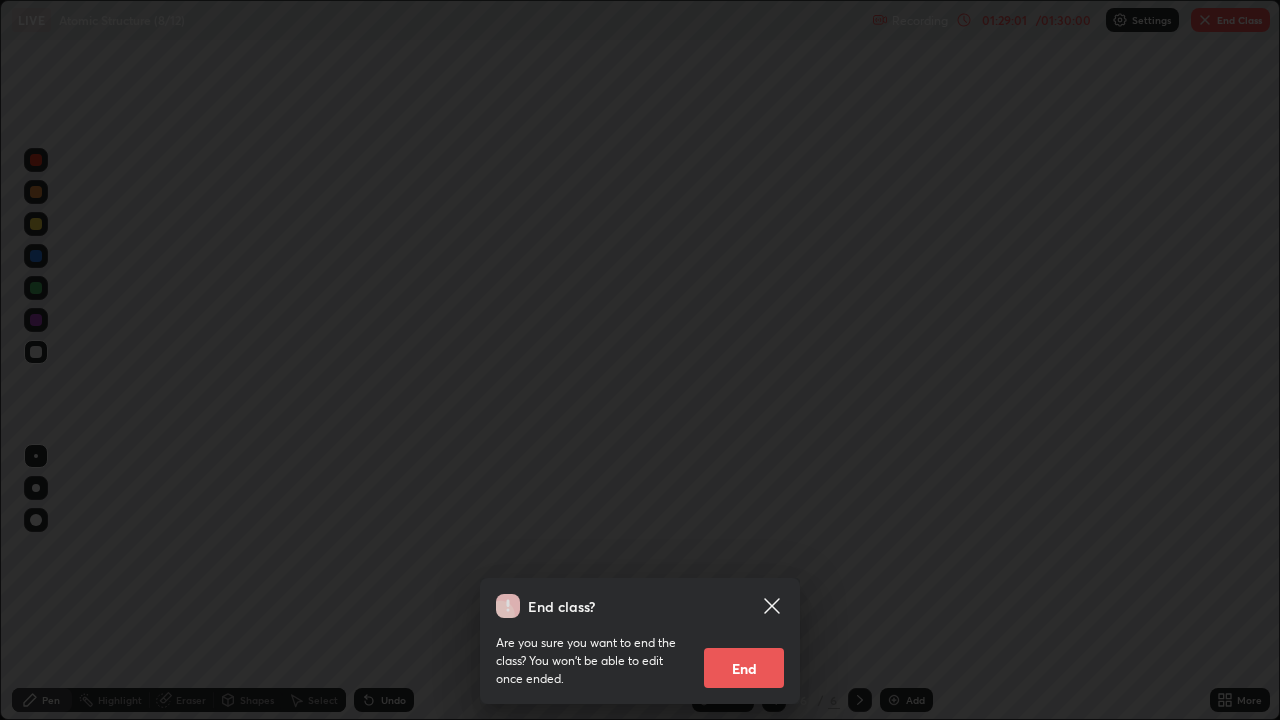 click on "End" at bounding box center [744, 668] 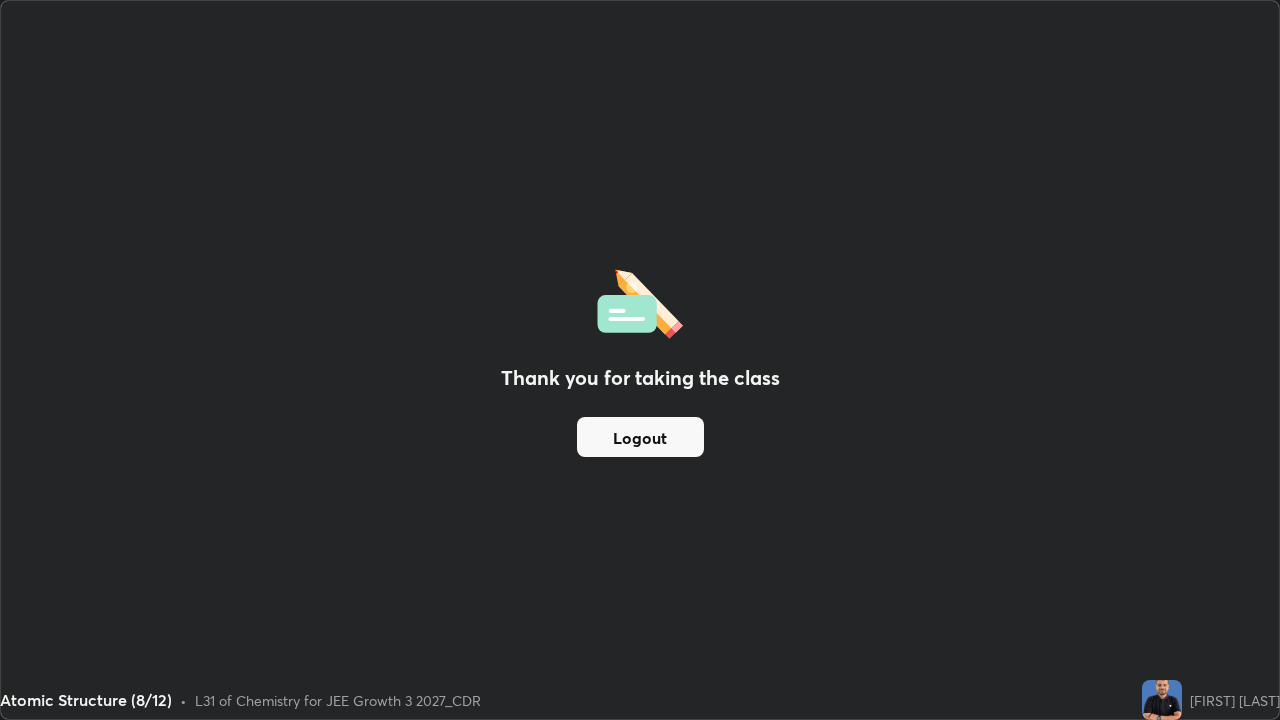 click on "Logout" at bounding box center (640, 437) 